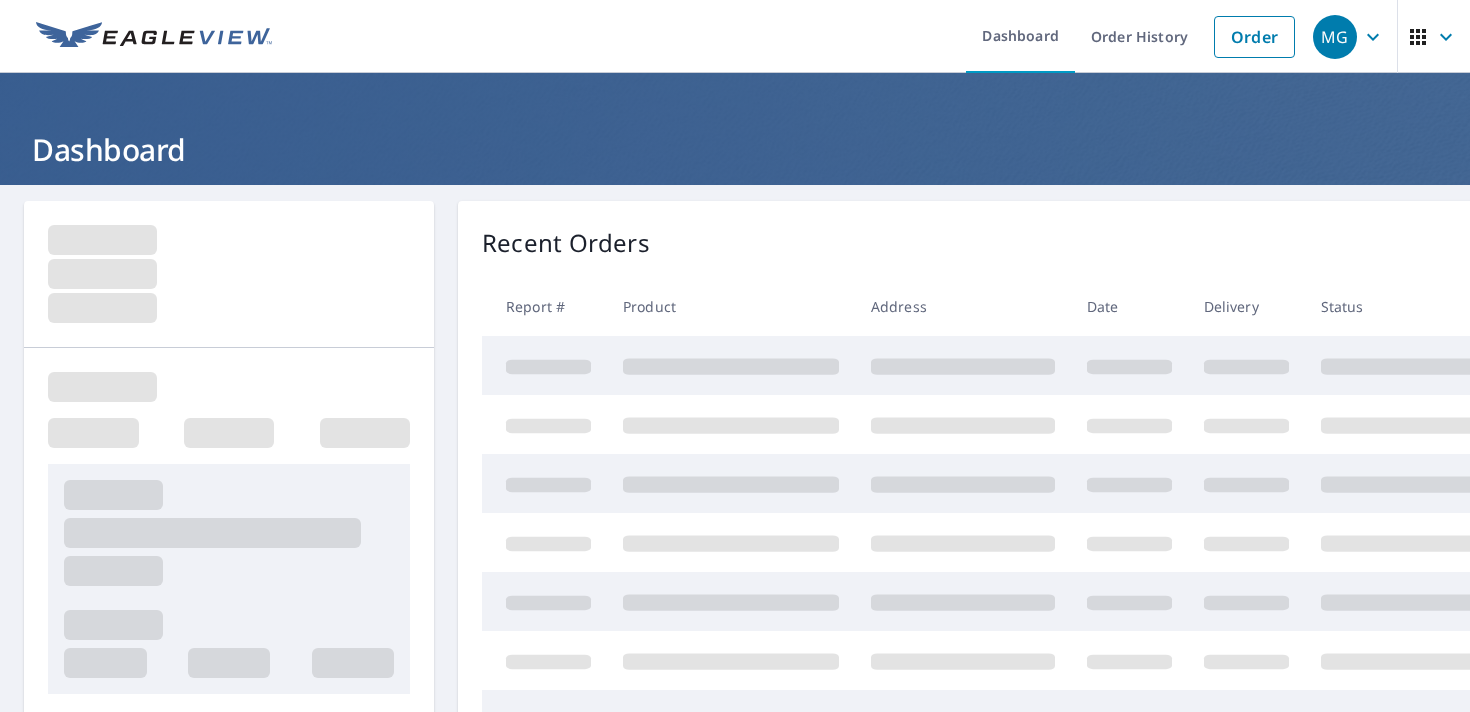 scroll, scrollTop: 0, scrollLeft: 0, axis: both 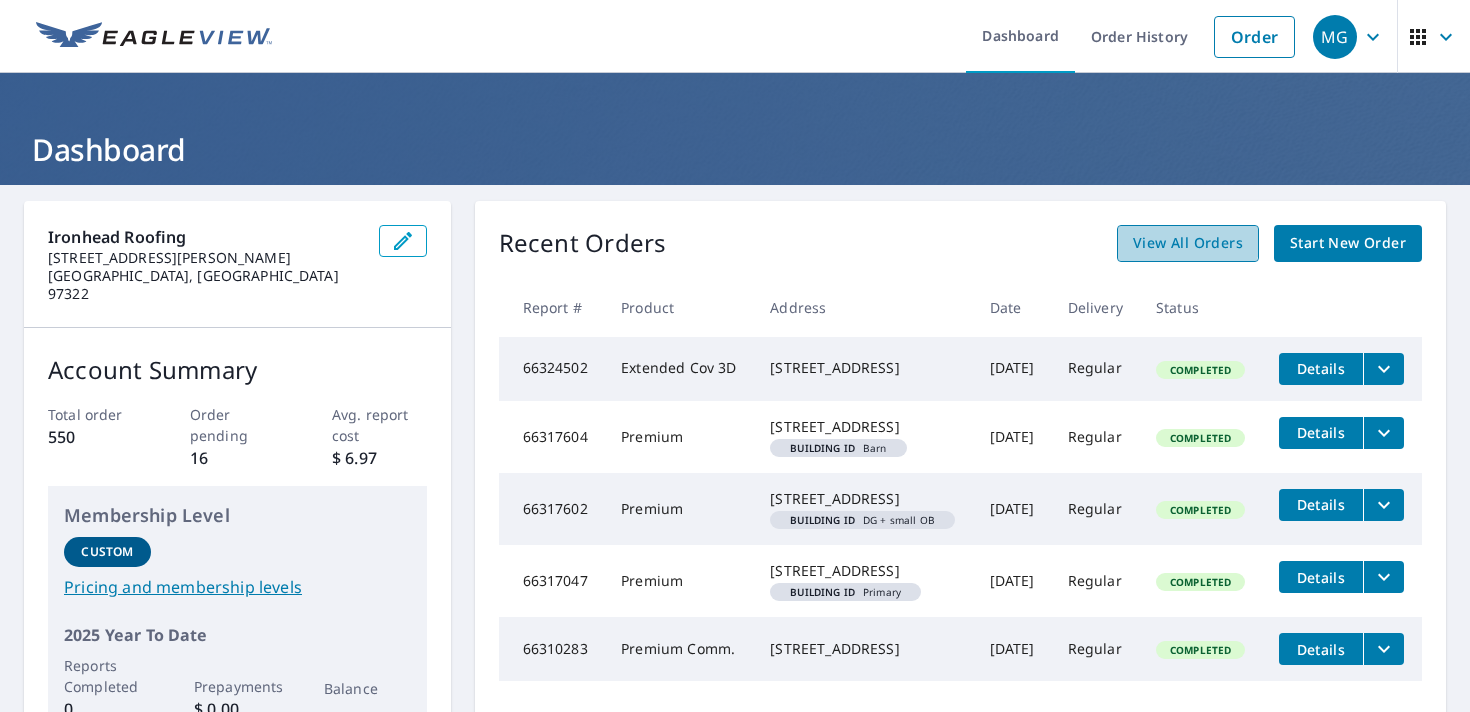 click on "View All Orders" at bounding box center [1188, 243] 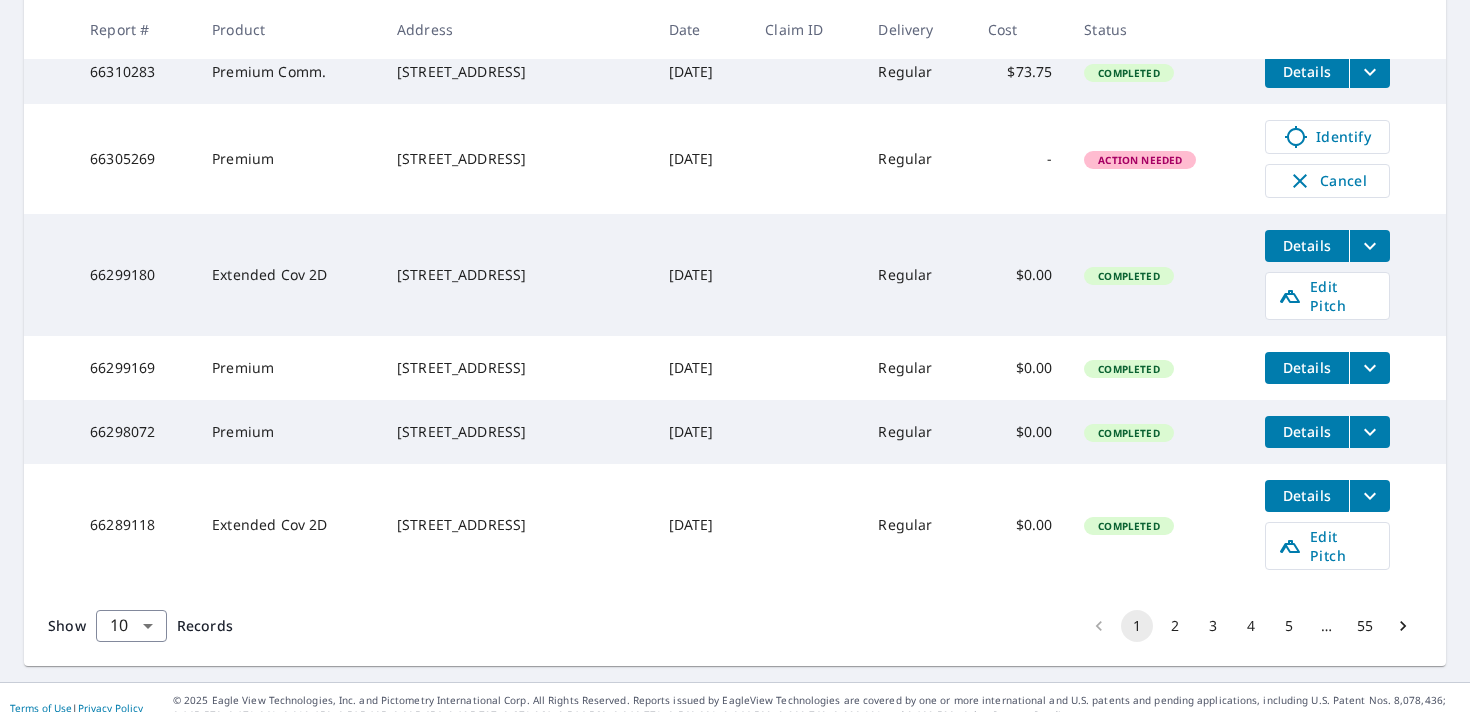 scroll, scrollTop: 770, scrollLeft: 0, axis: vertical 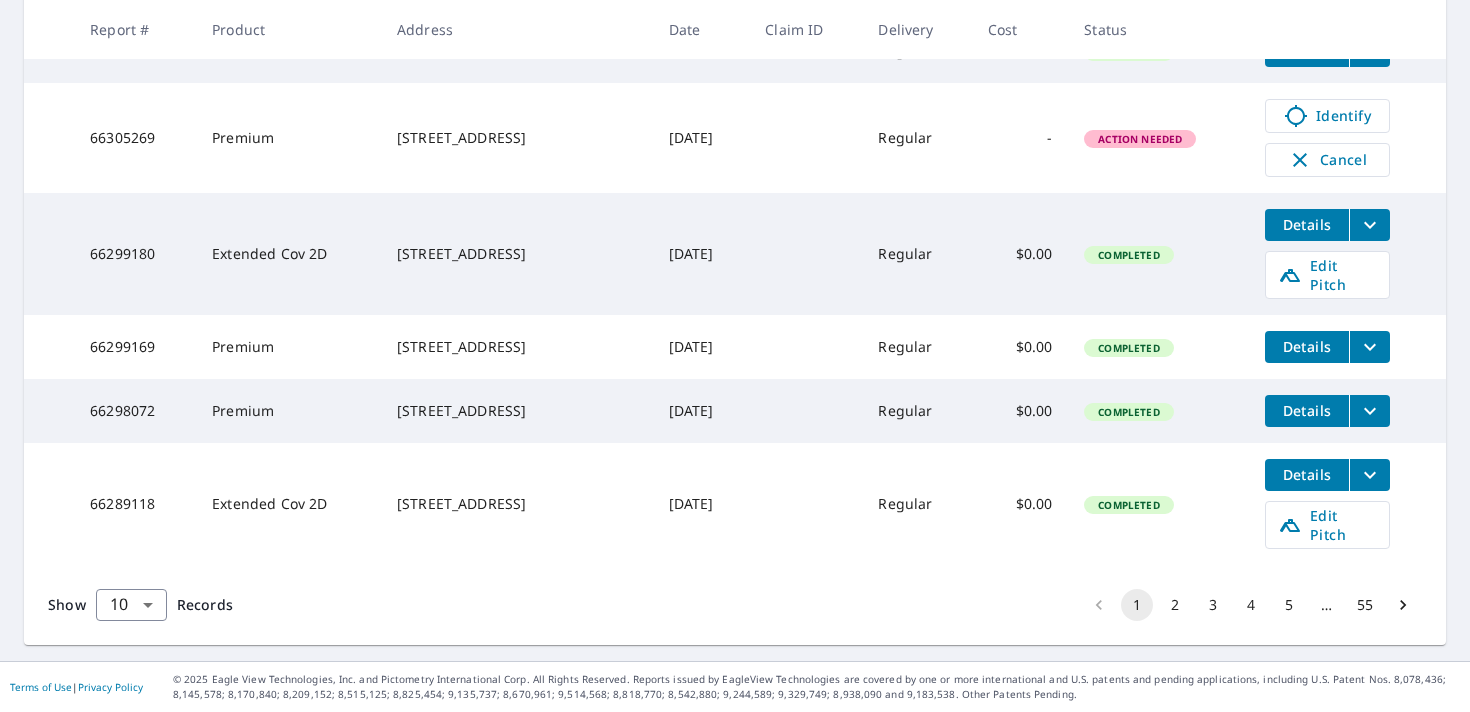 click on "2" at bounding box center [1175, 605] 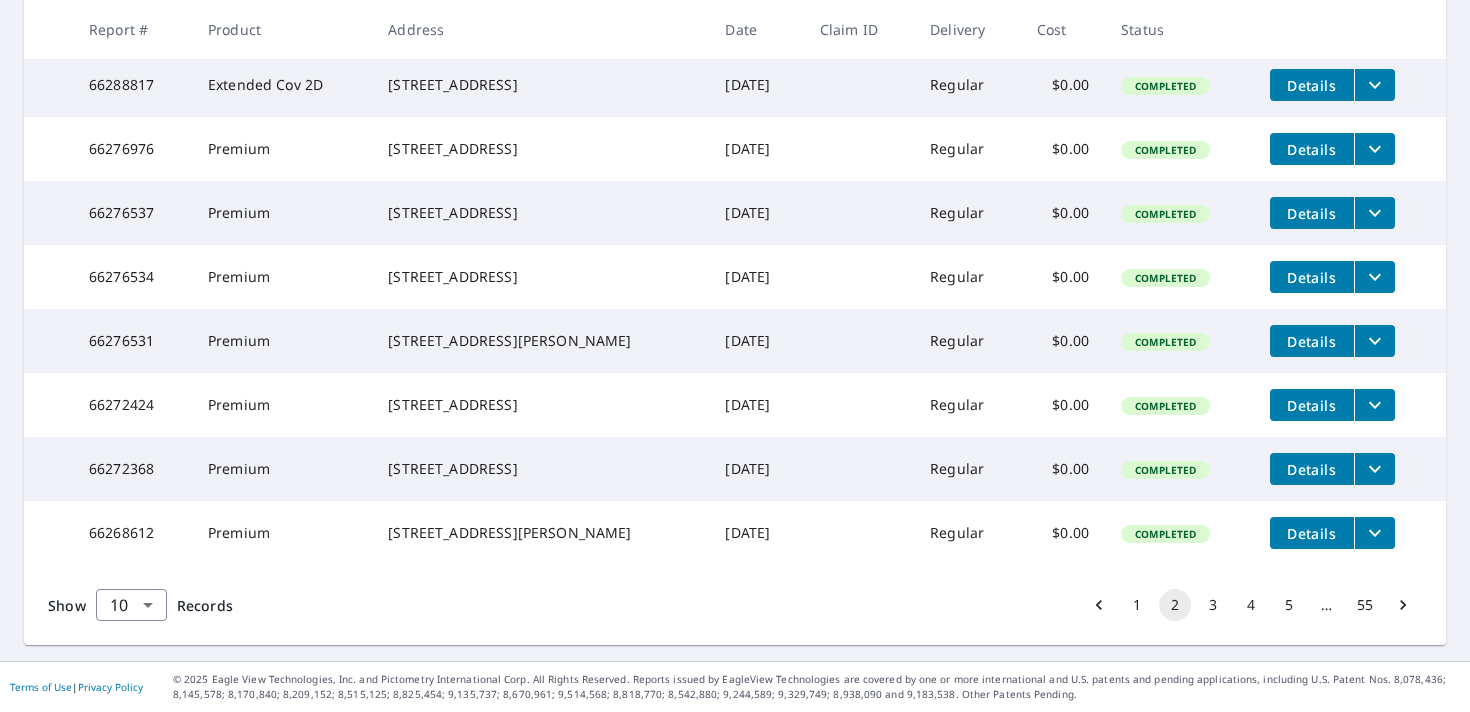 scroll, scrollTop: 0, scrollLeft: 0, axis: both 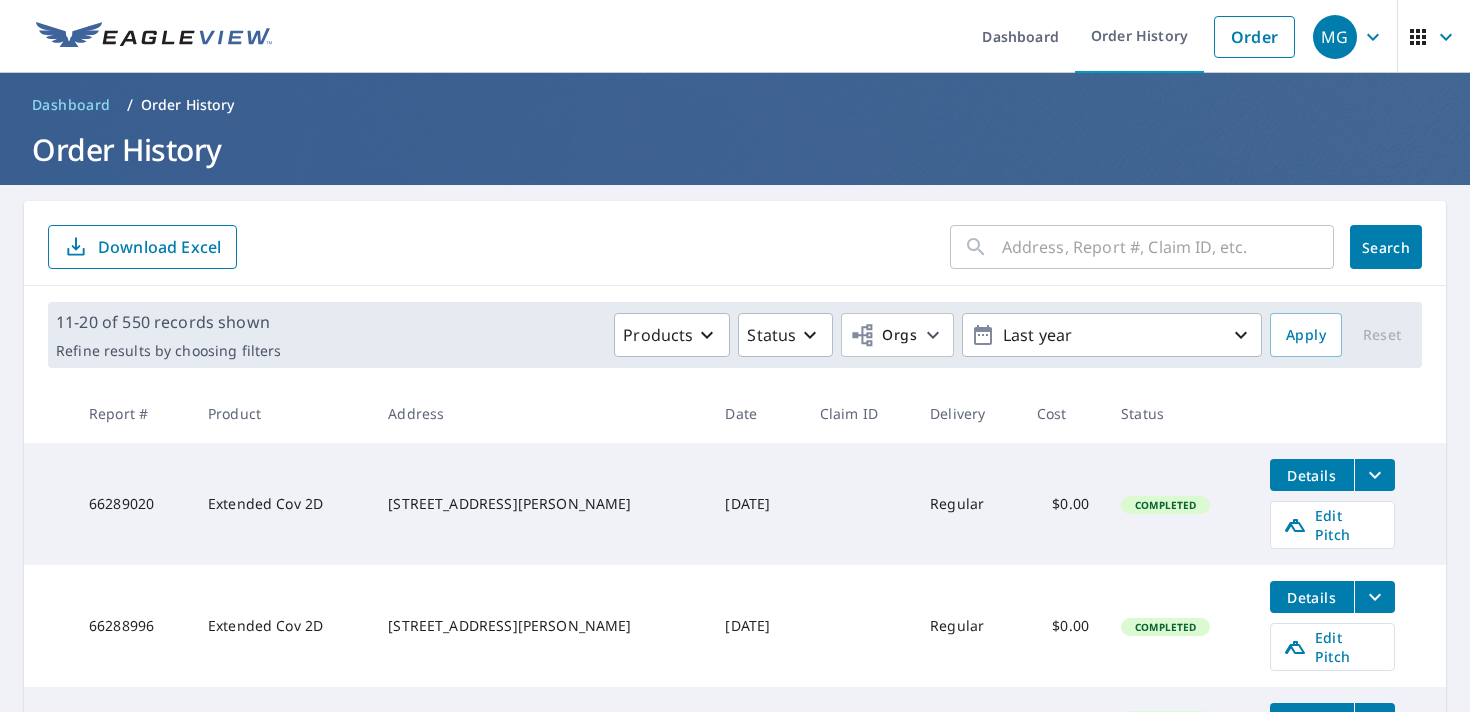 click at bounding box center [1168, 247] 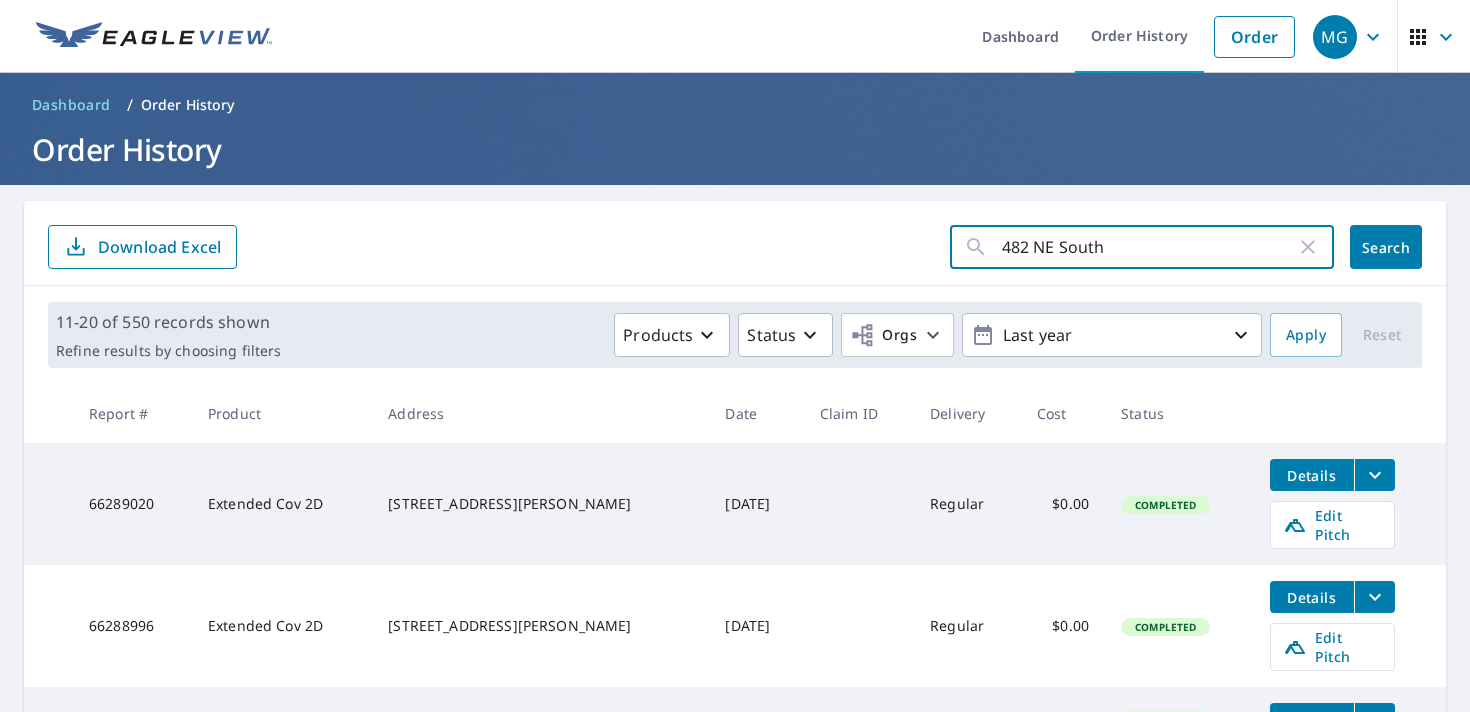 type on "482 NE South" 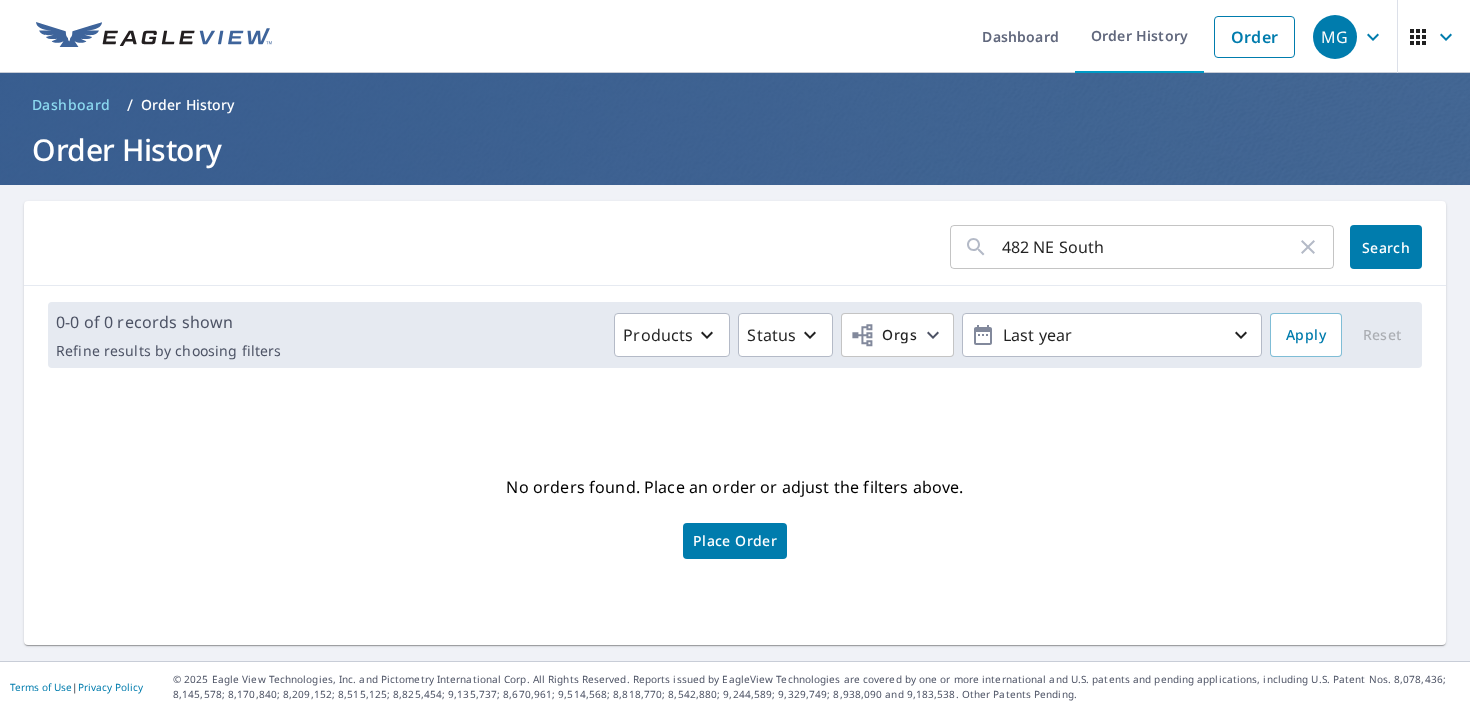 click on "482 NE South" at bounding box center (1149, 247) 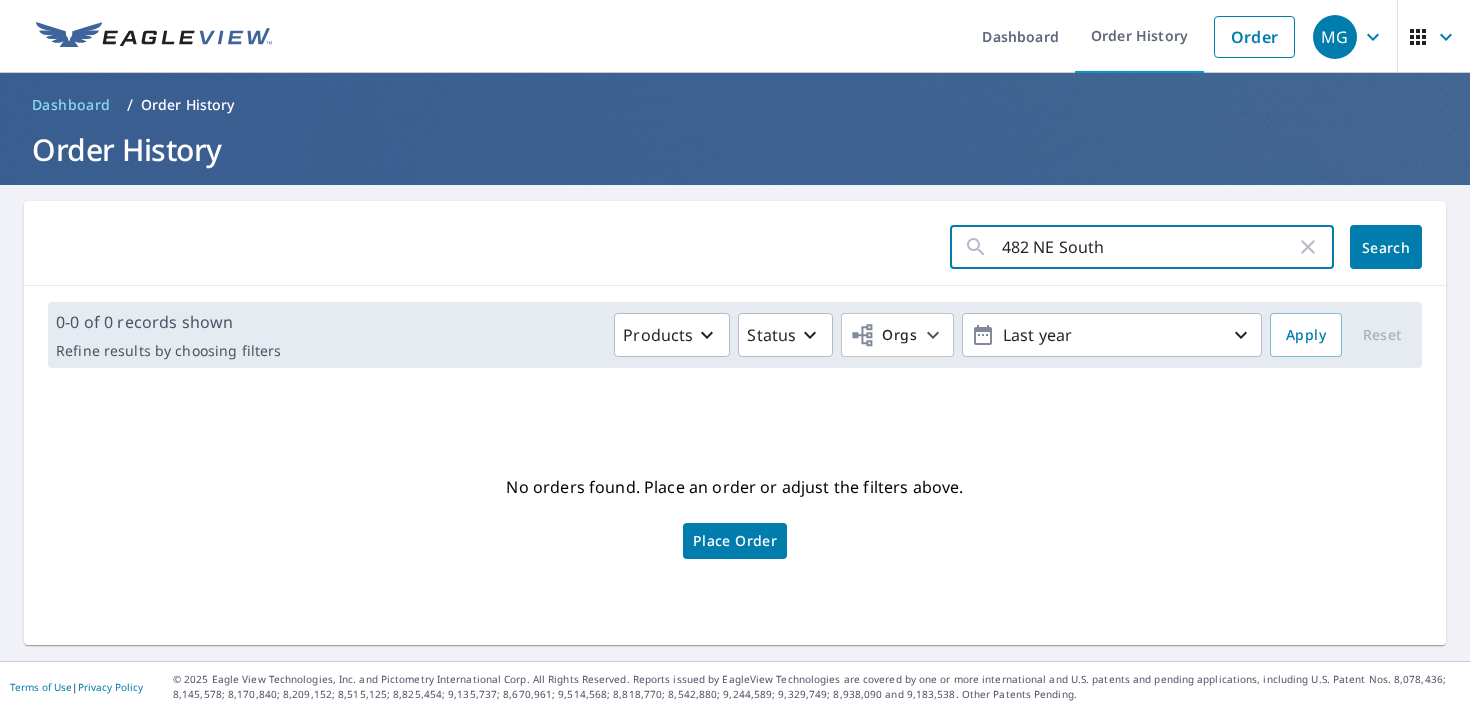 click on "482 NE South" at bounding box center (1149, 247) 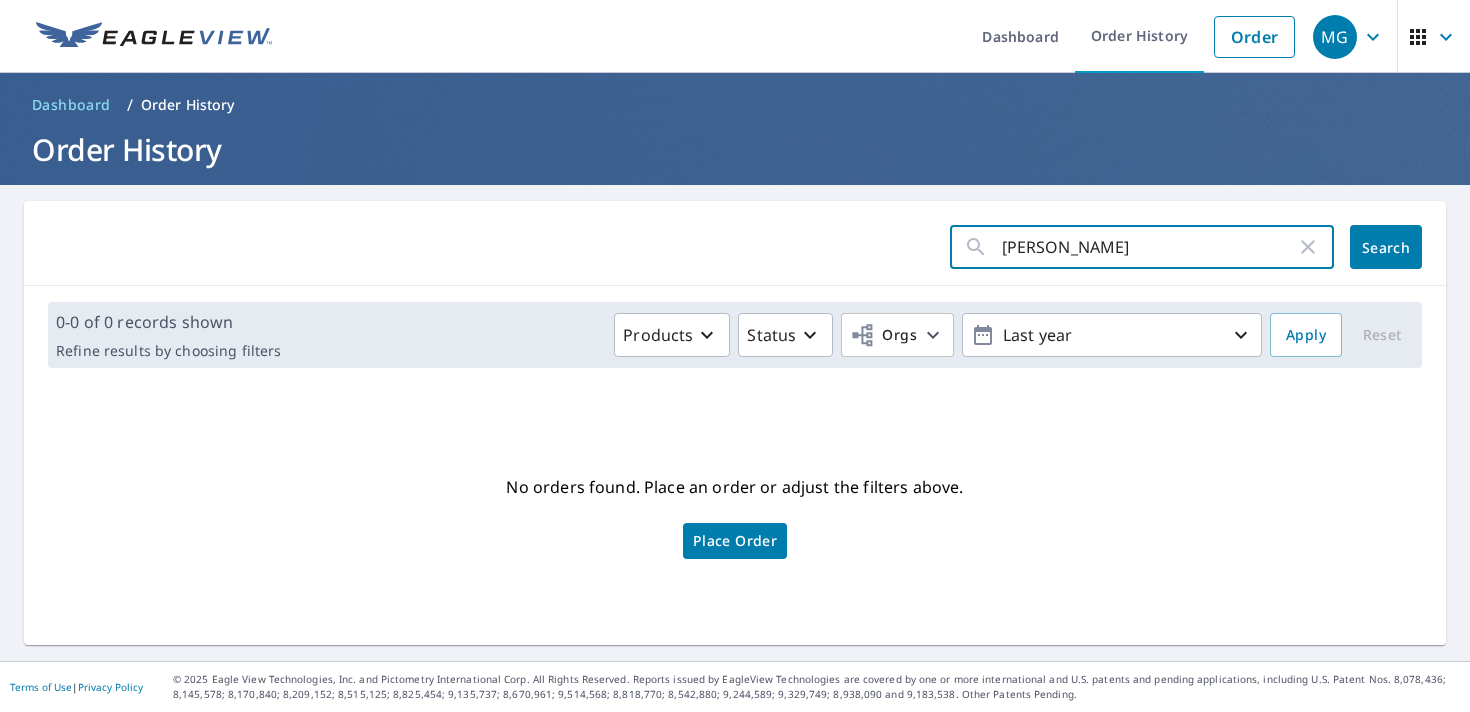 paste on "[PERSON_NAME]" 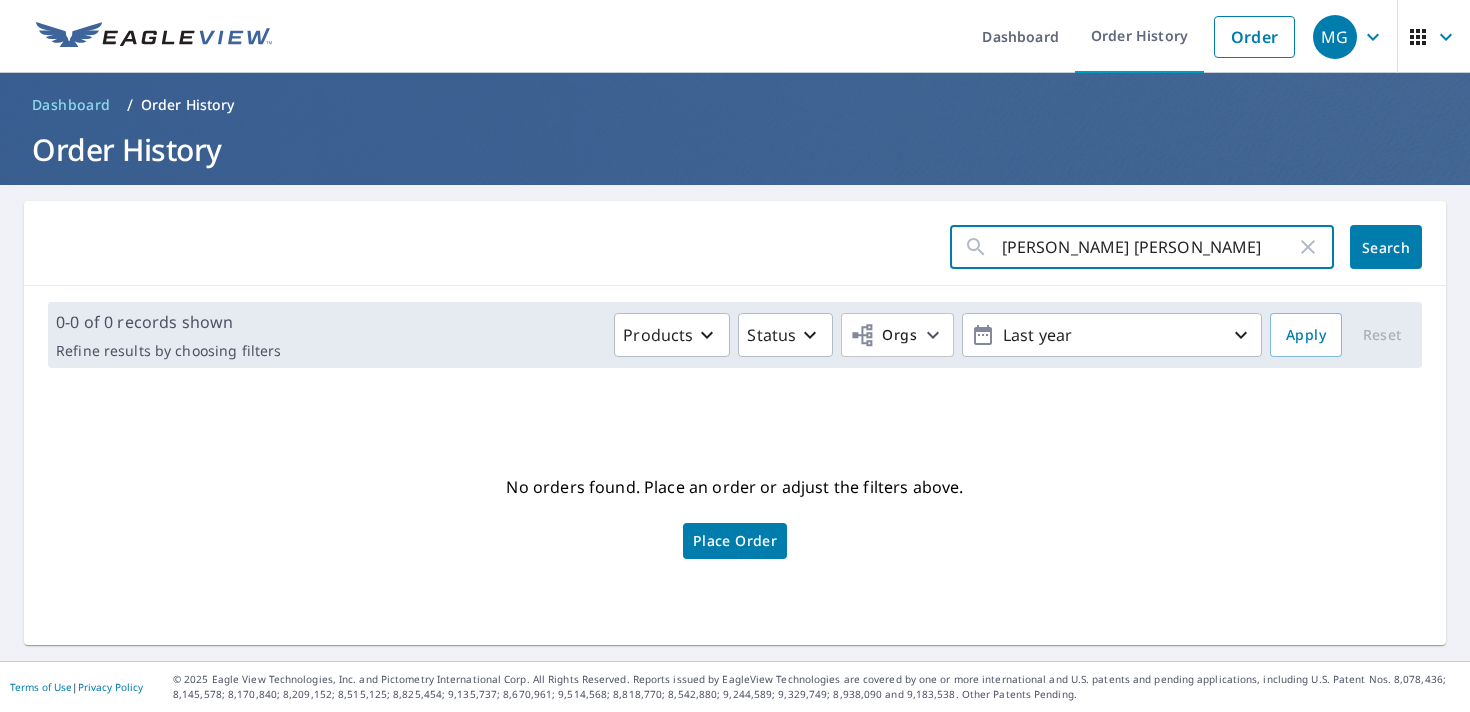 click on "[PERSON_NAME] [PERSON_NAME]" at bounding box center [1149, 247] 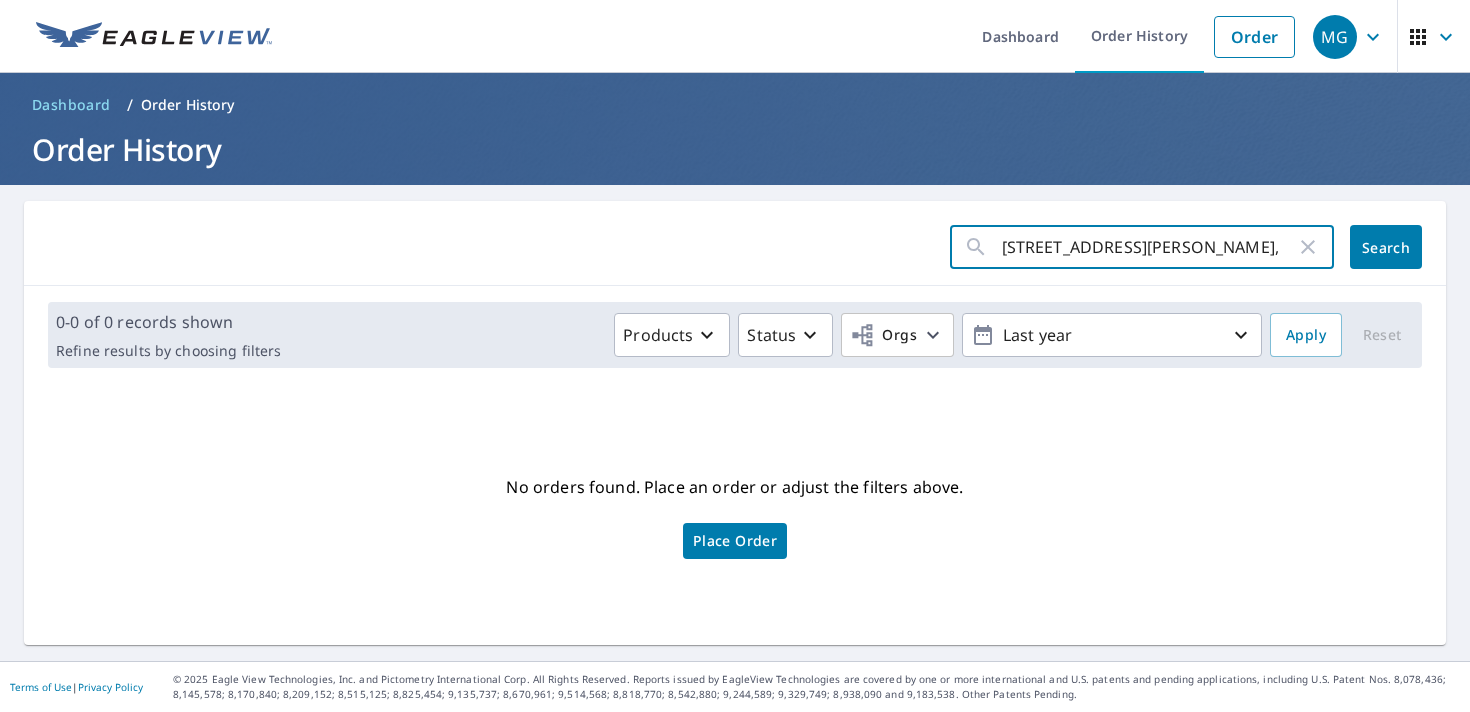 scroll, scrollTop: 0, scrollLeft: 26, axis: horizontal 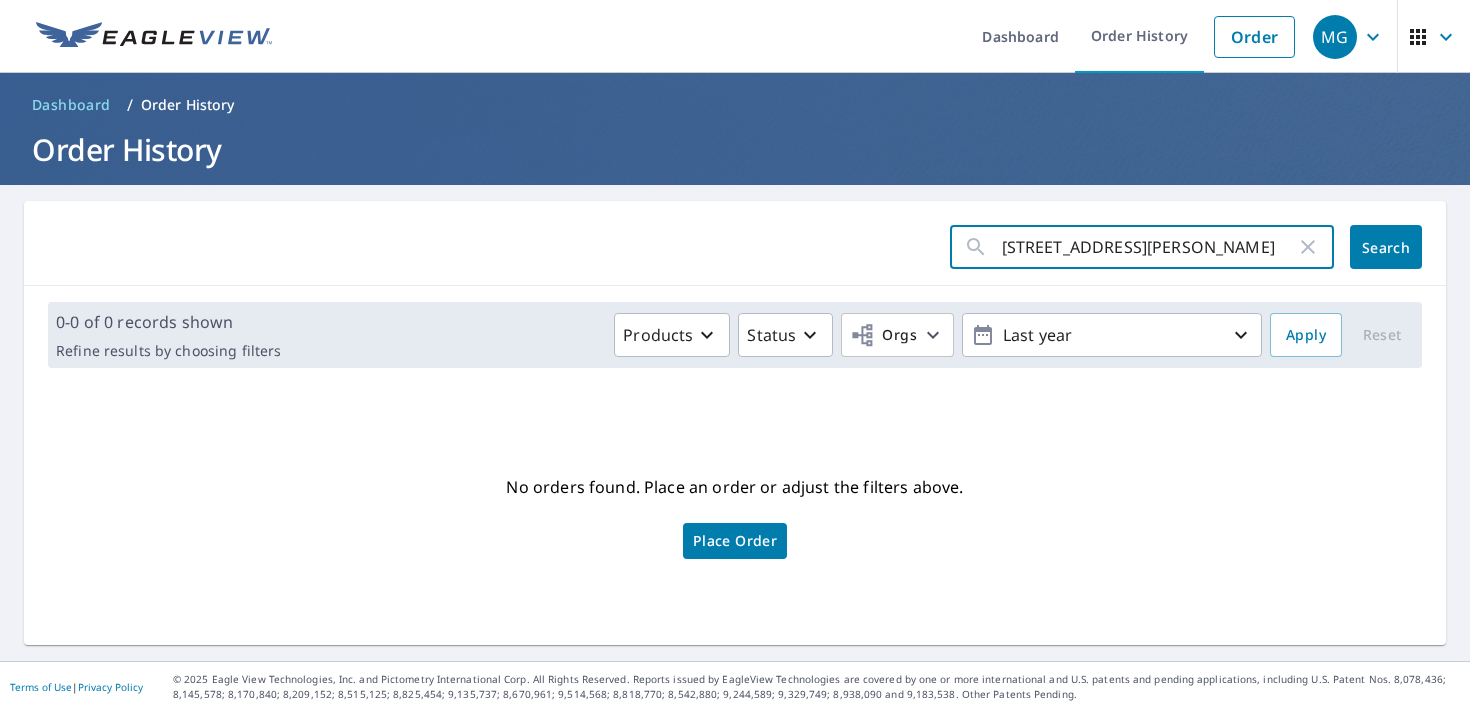click on "Search" 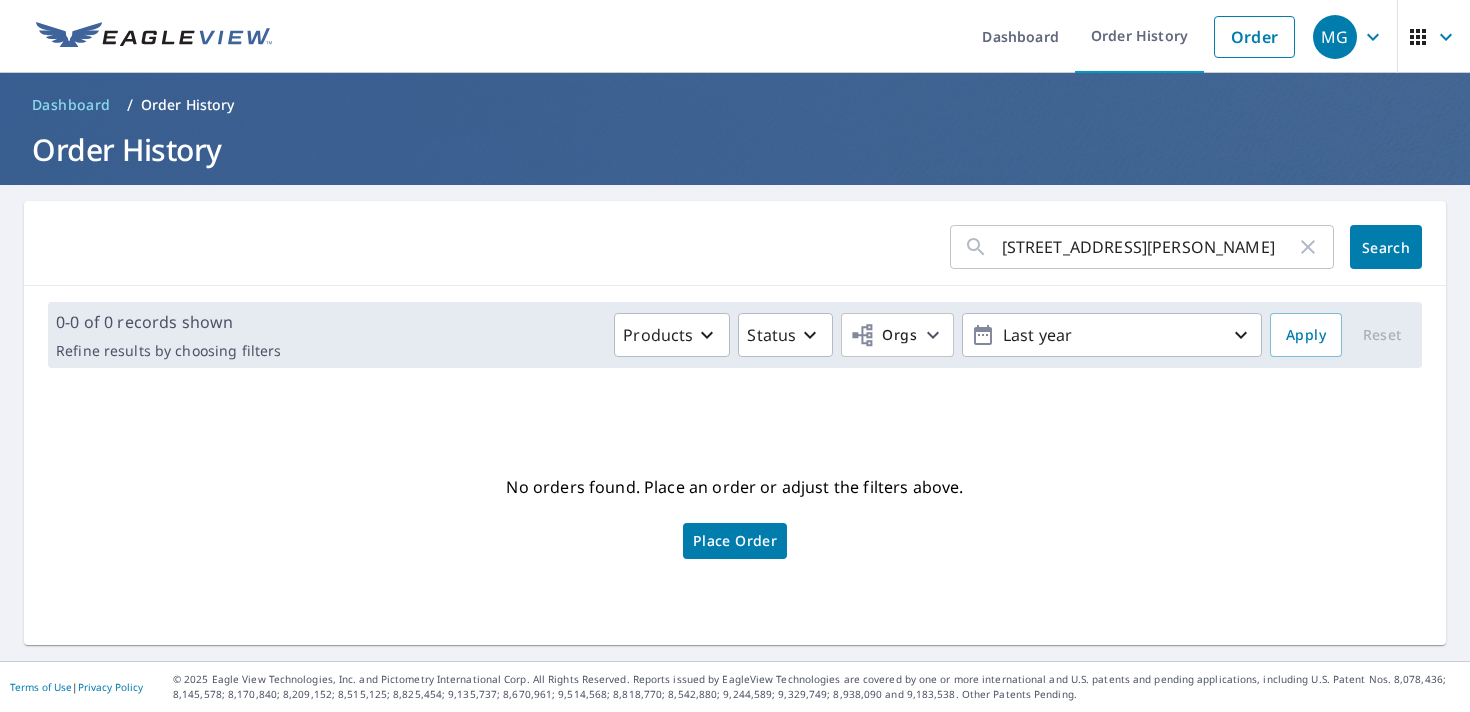 click on "Dashboard" at bounding box center (71, 105) 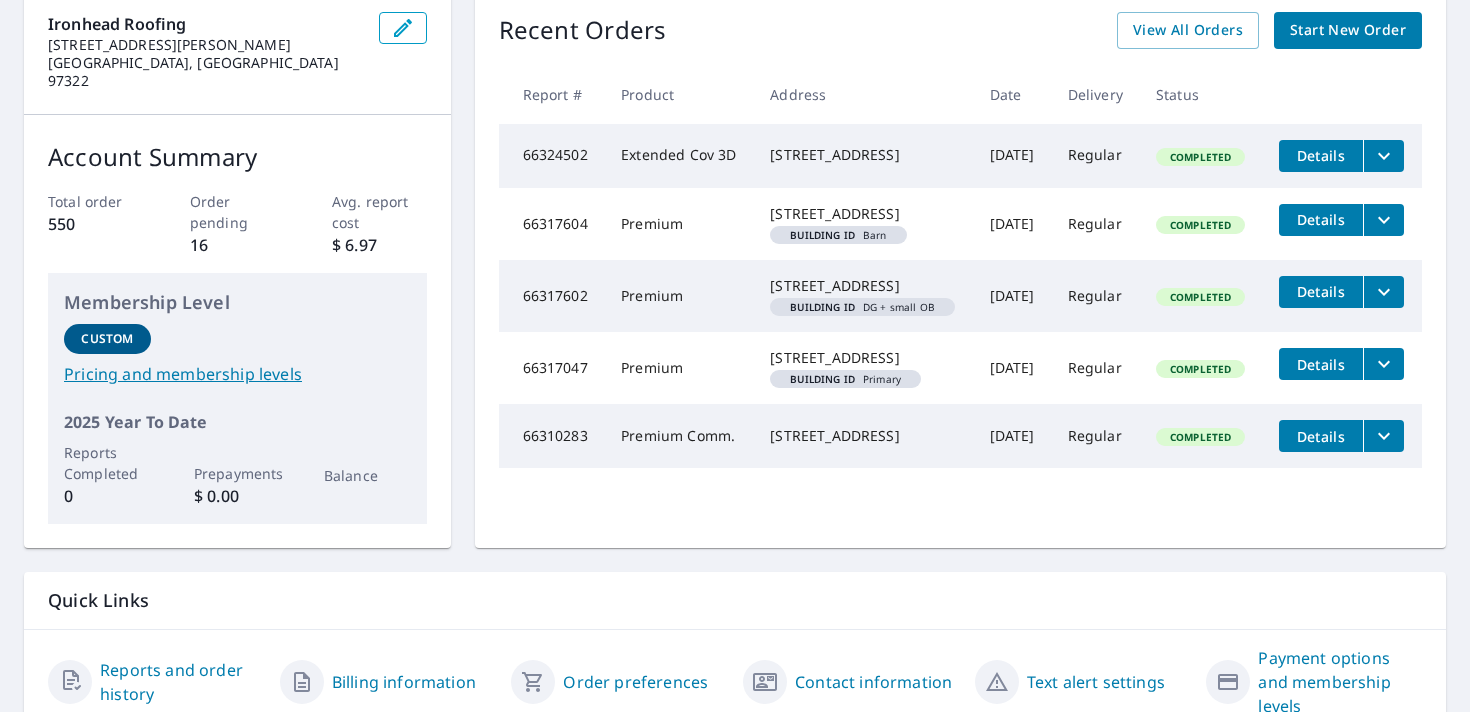 scroll, scrollTop: 222, scrollLeft: 0, axis: vertical 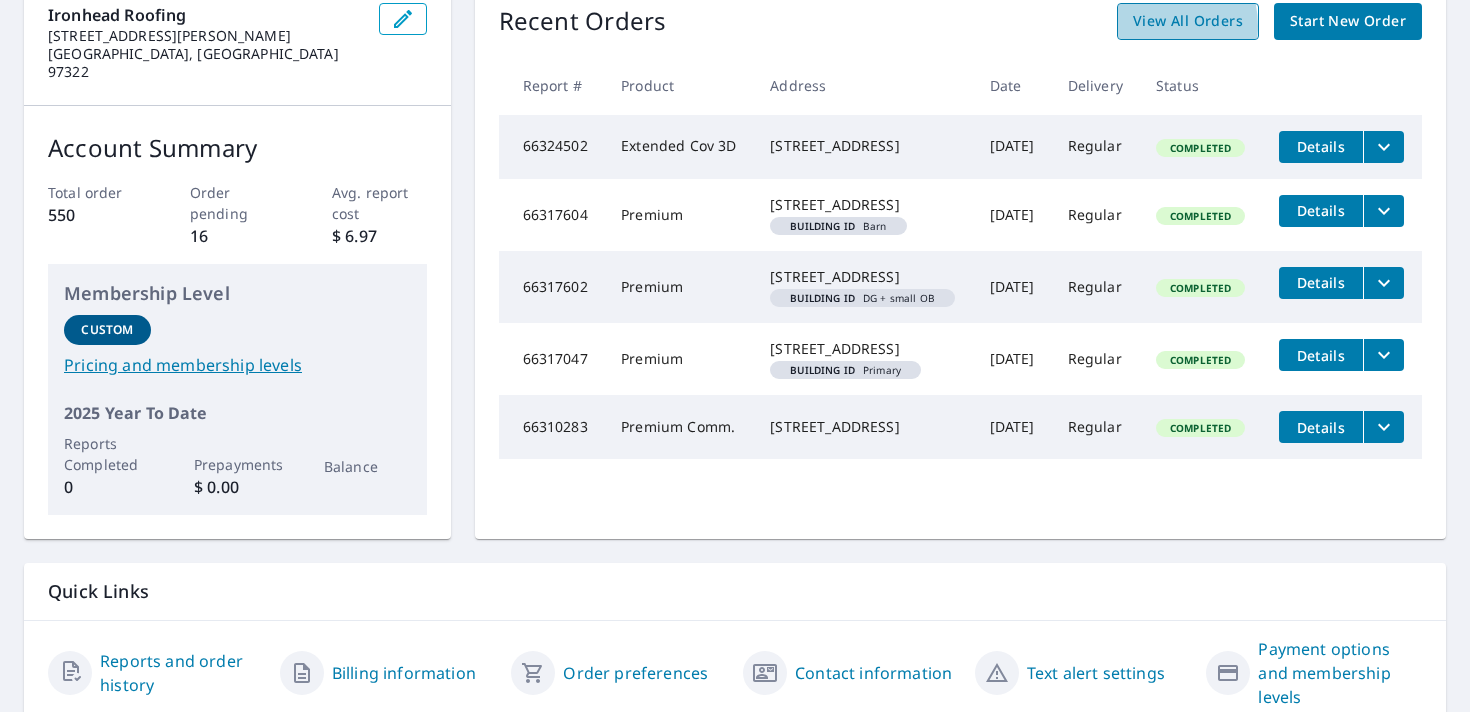 click on "View All Orders" at bounding box center (1188, 21) 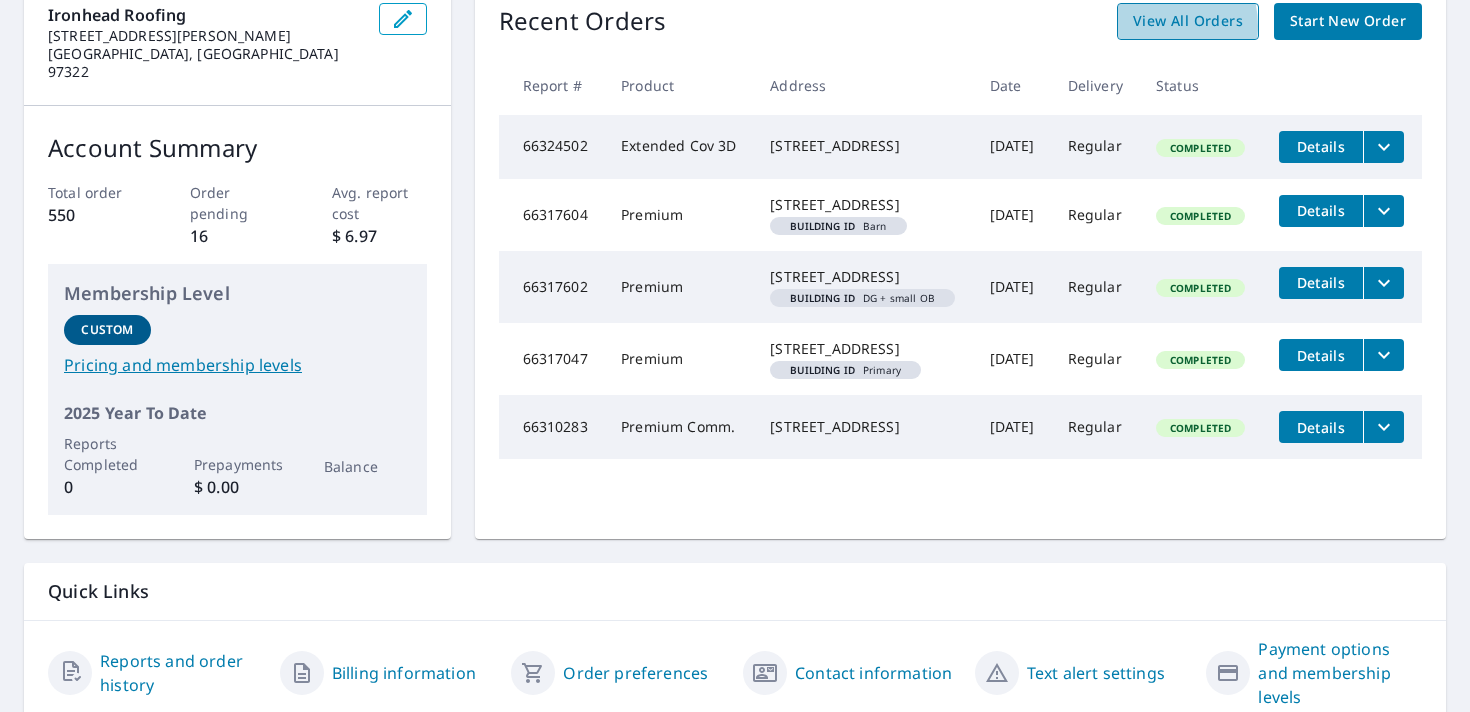 scroll, scrollTop: 222, scrollLeft: 0, axis: vertical 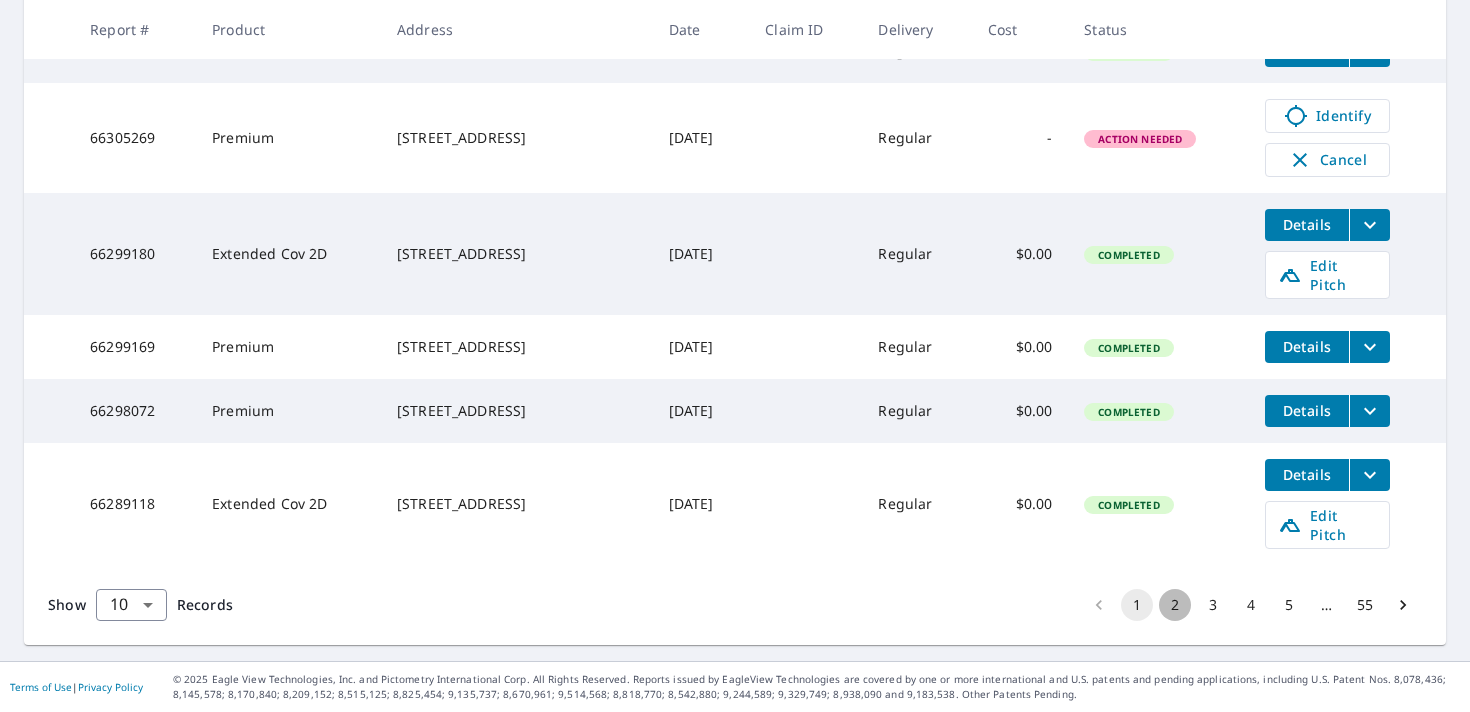 click on "2" at bounding box center [1175, 605] 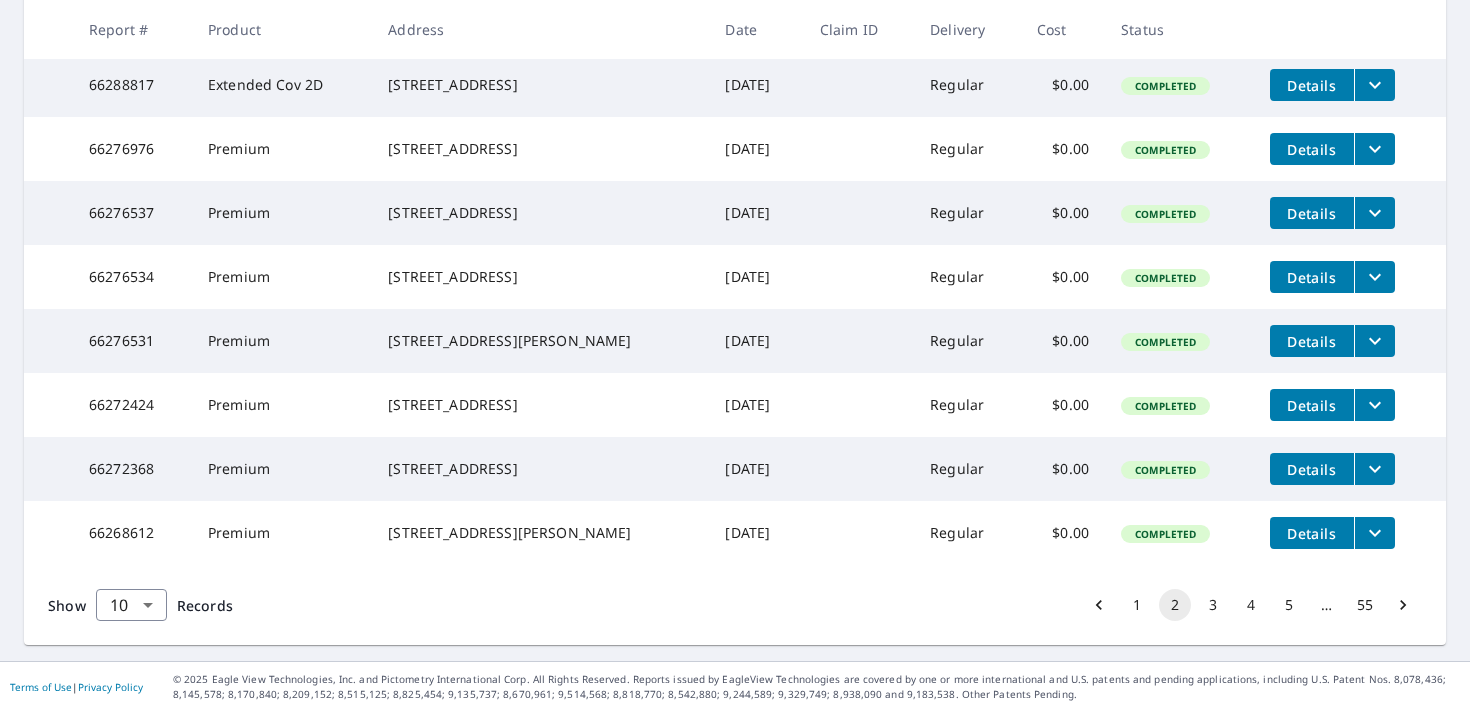 scroll, scrollTop: 670, scrollLeft: 0, axis: vertical 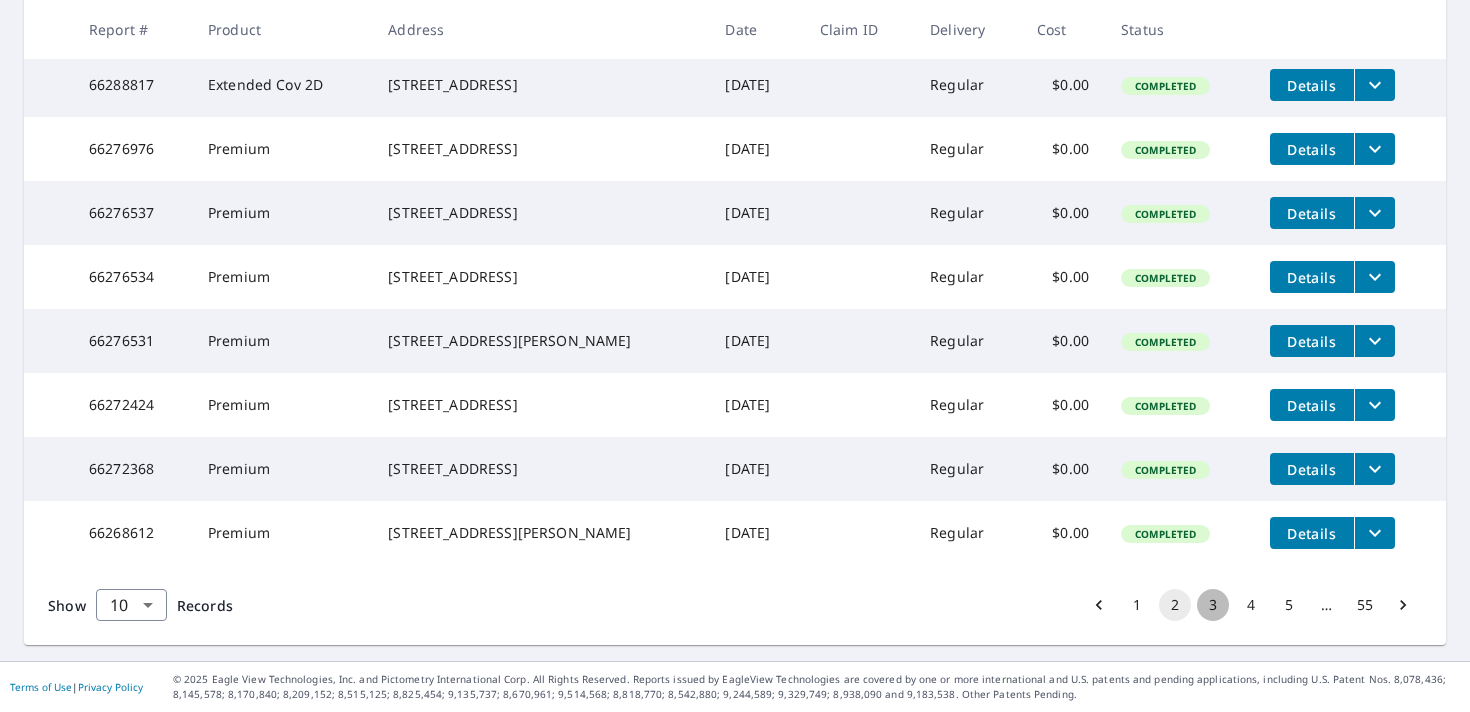 click on "3" at bounding box center [1213, 605] 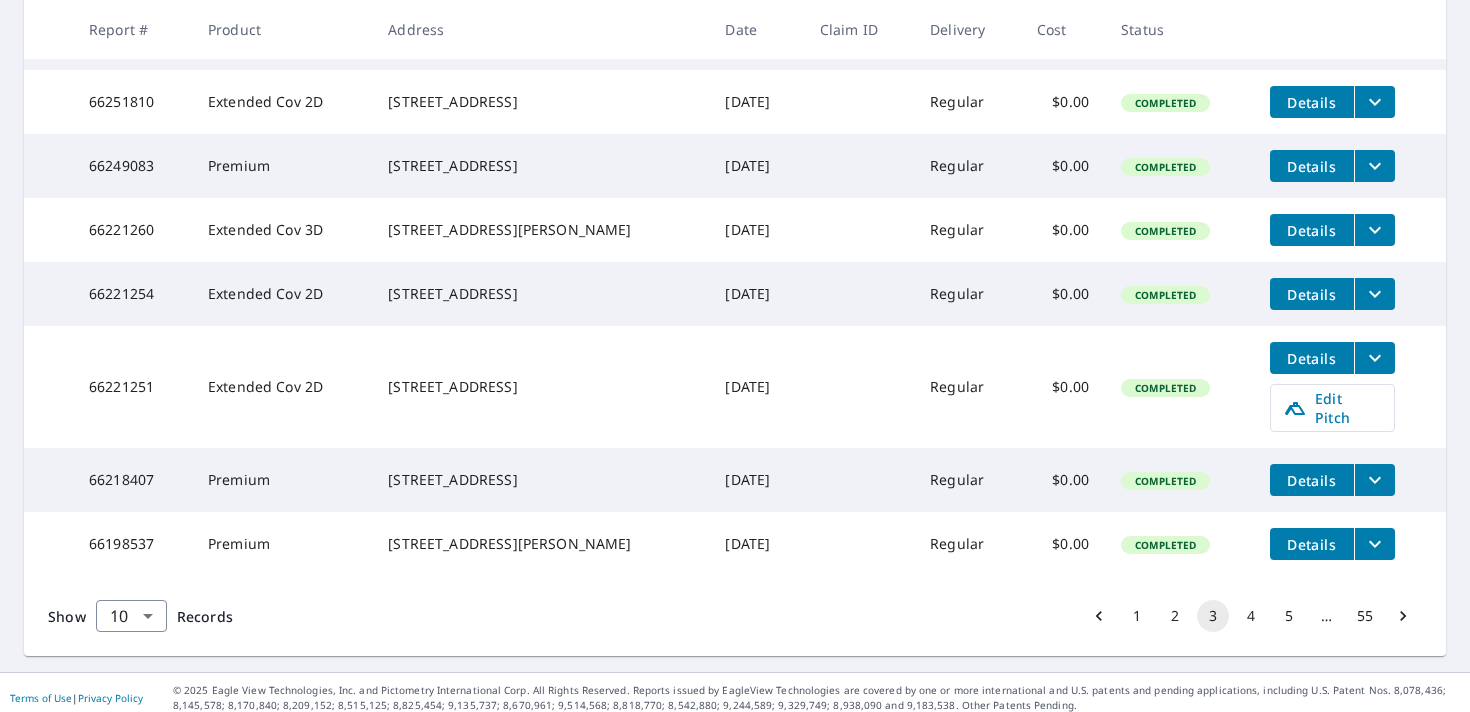 scroll, scrollTop: 634, scrollLeft: 0, axis: vertical 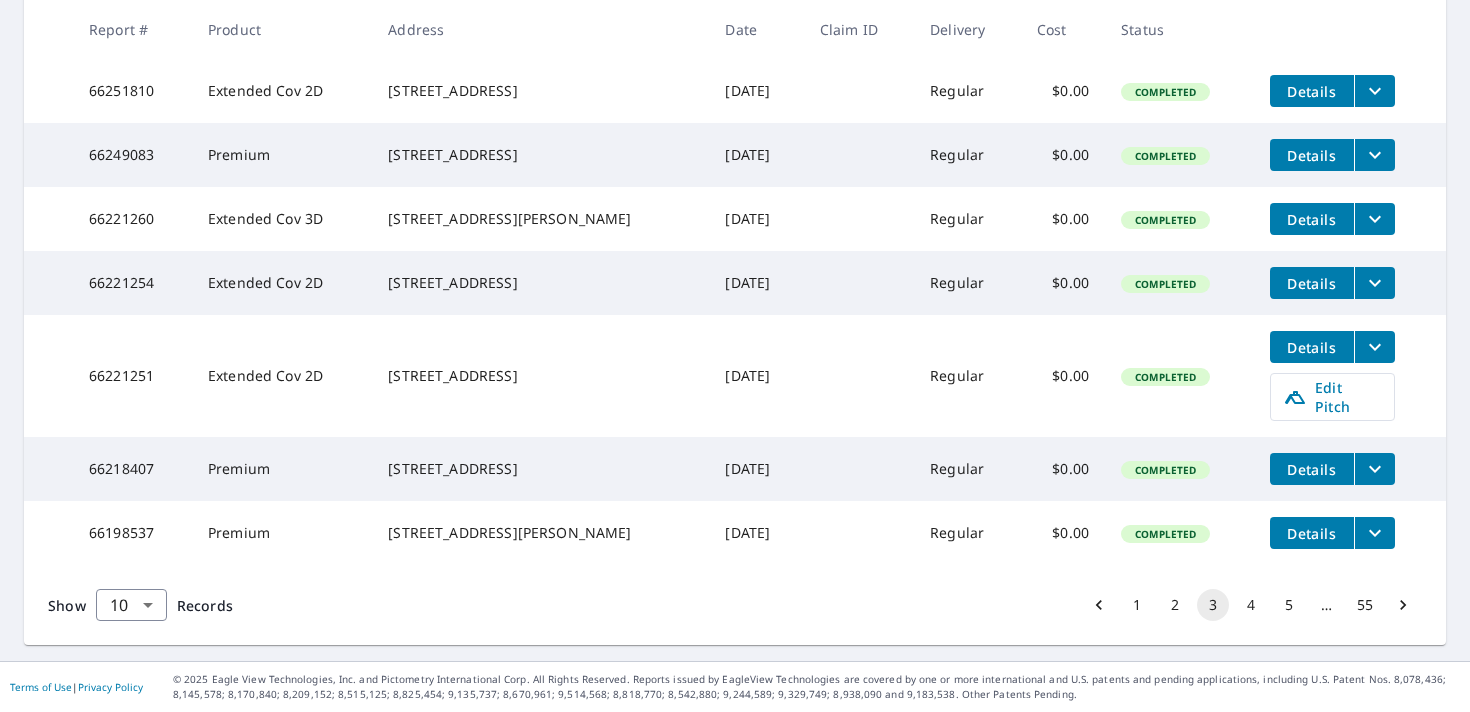 click on "4" at bounding box center (1251, 605) 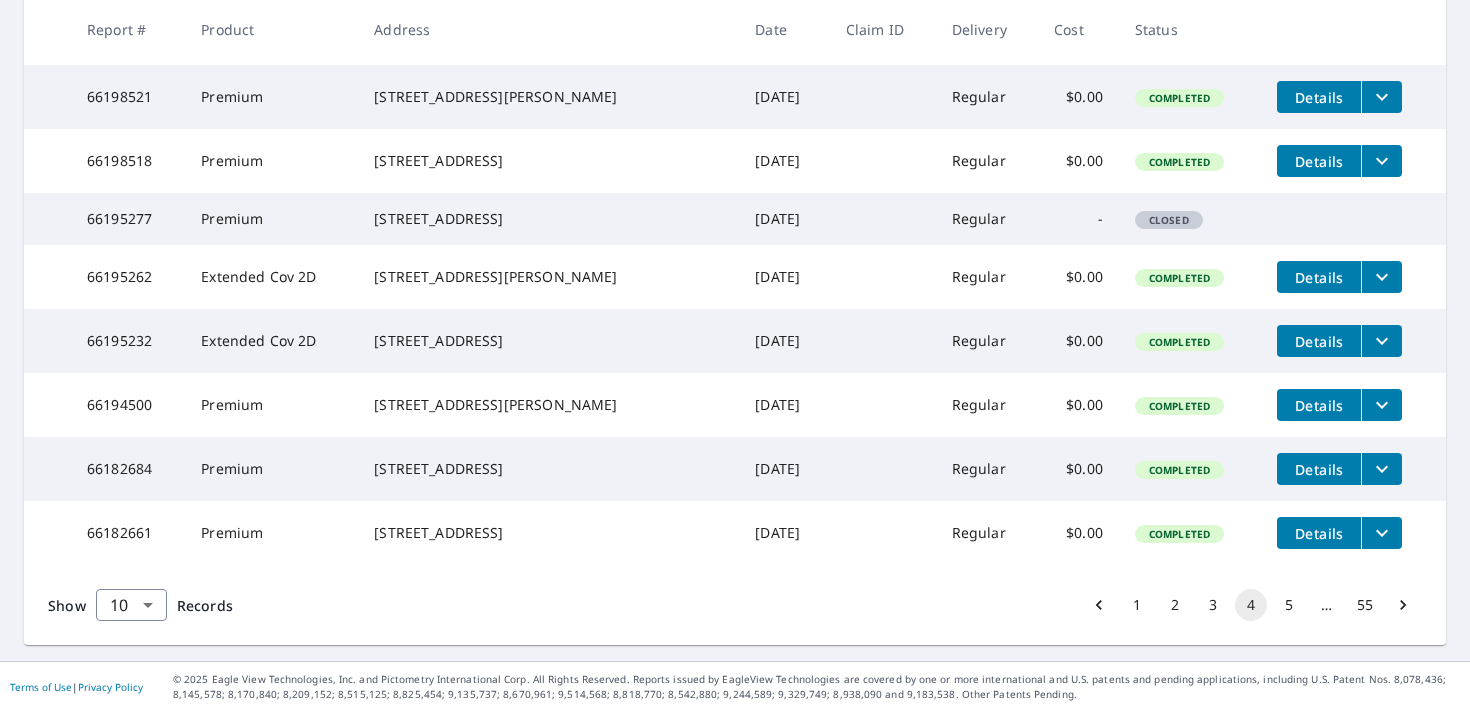 scroll, scrollTop: 598, scrollLeft: 0, axis: vertical 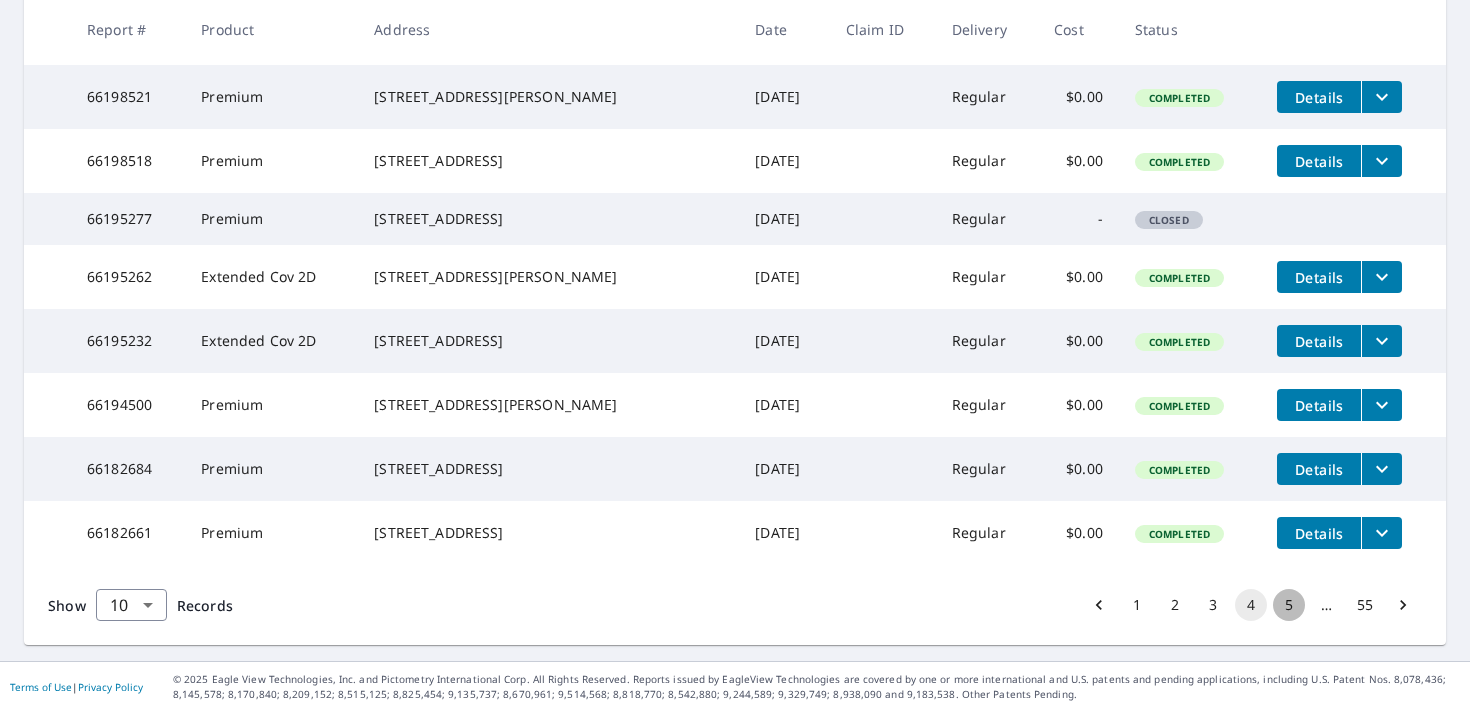 click on "5" at bounding box center [1289, 605] 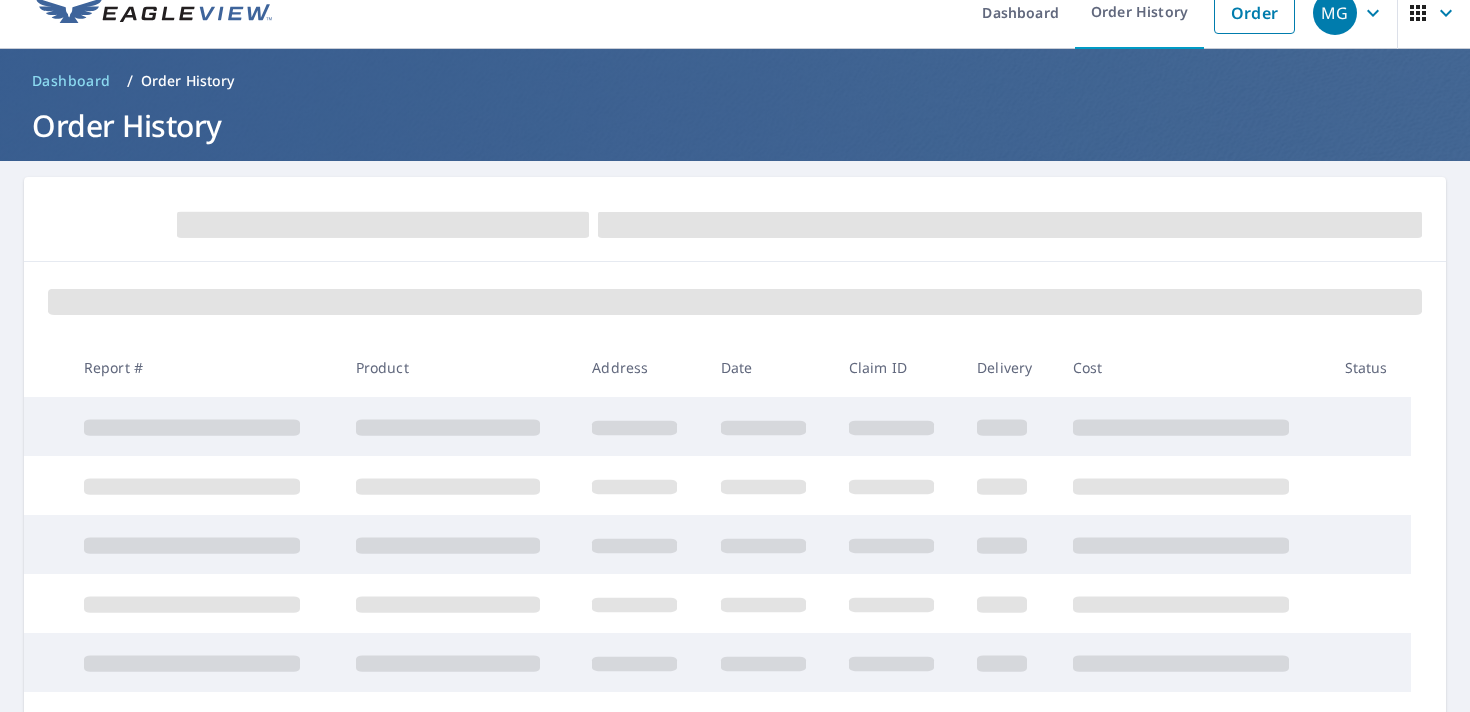 scroll, scrollTop: 0, scrollLeft: 0, axis: both 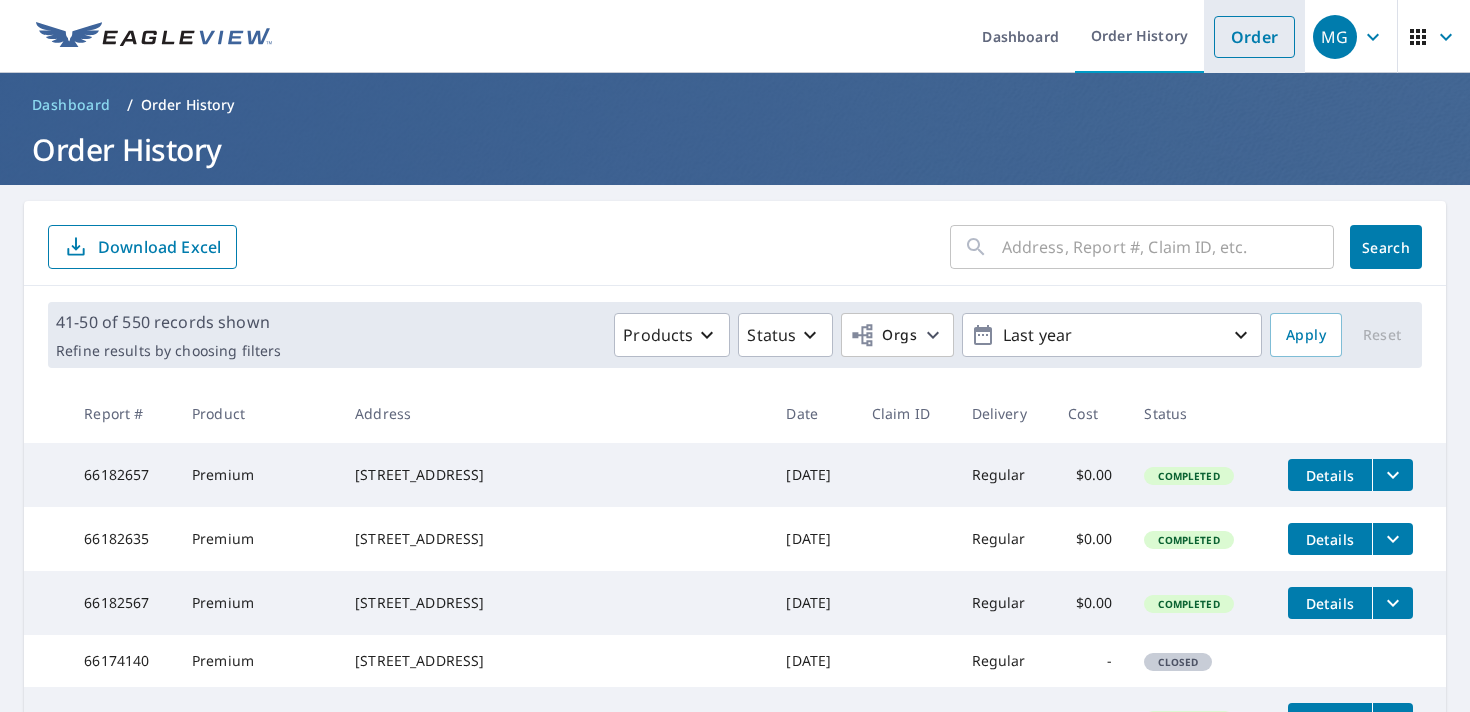 click on "Order" at bounding box center [1254, 37] 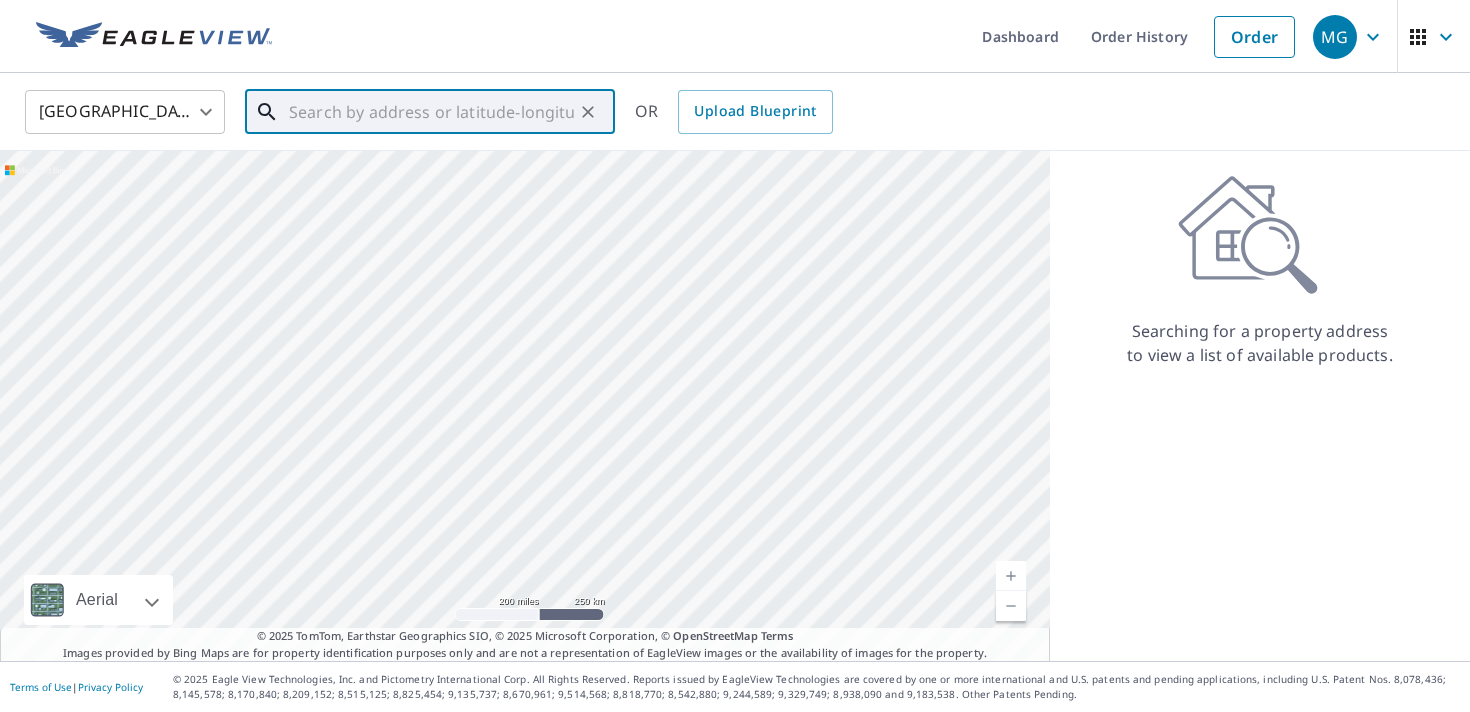 click at bounding box center (431, 112) 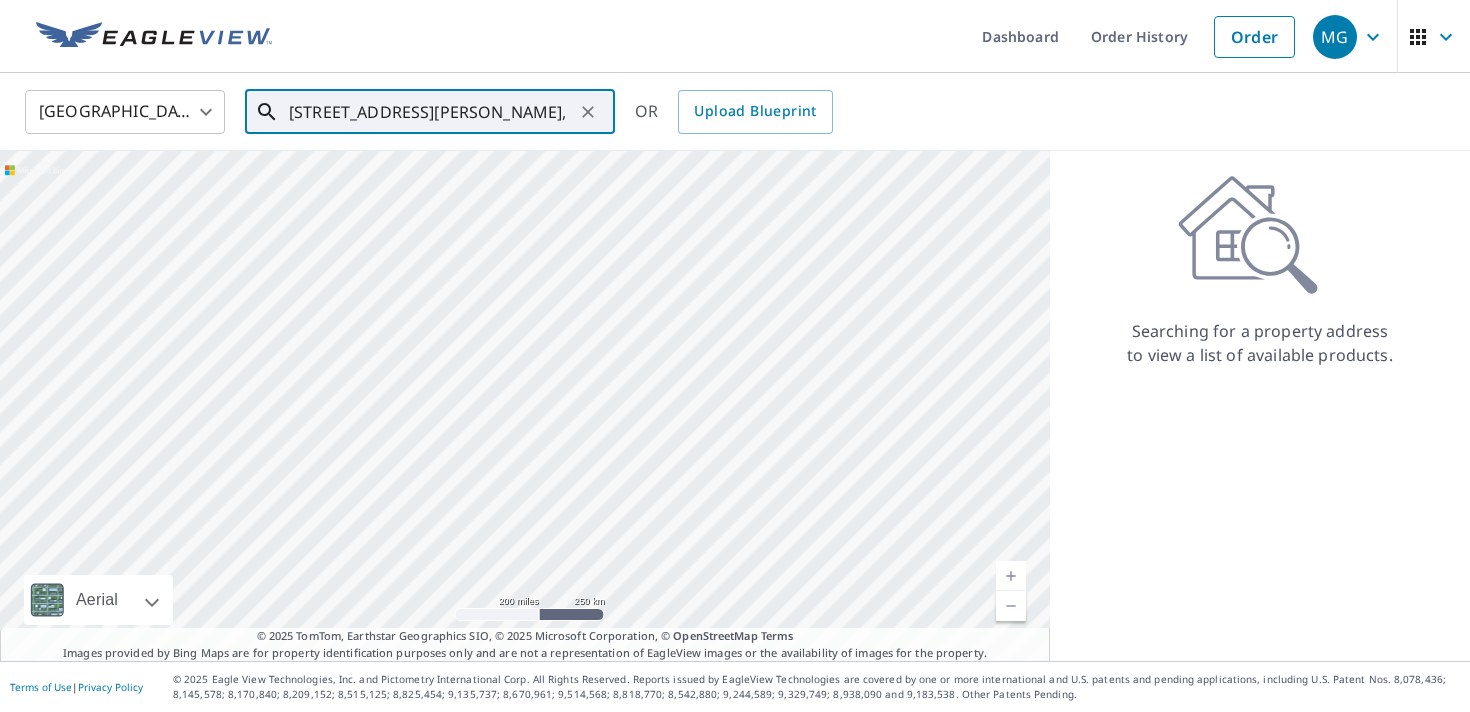 scroll, scrollTop: 0, scrollLeft: 35, axis: horizontal 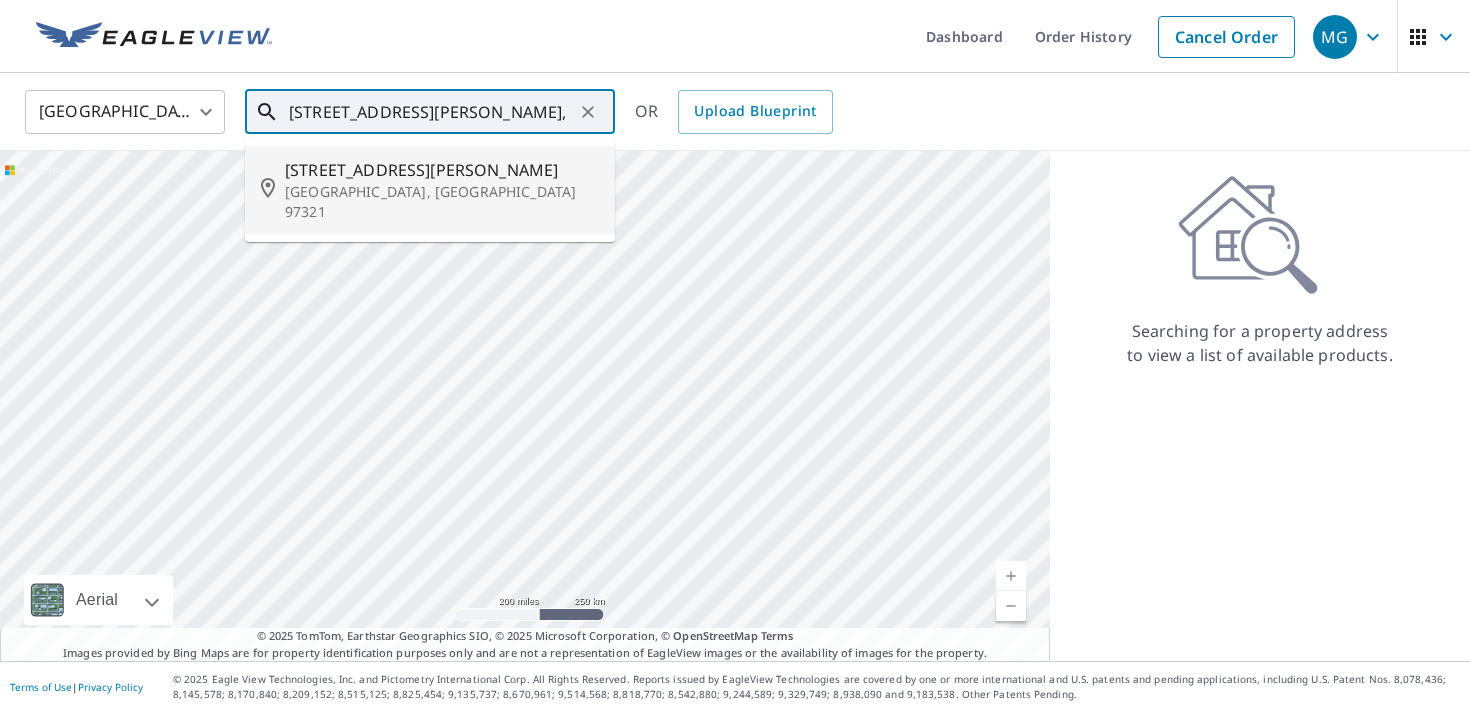click on "[STREET_ADDRESS][PERSON_NAME]" at bounding box center (442, 170) 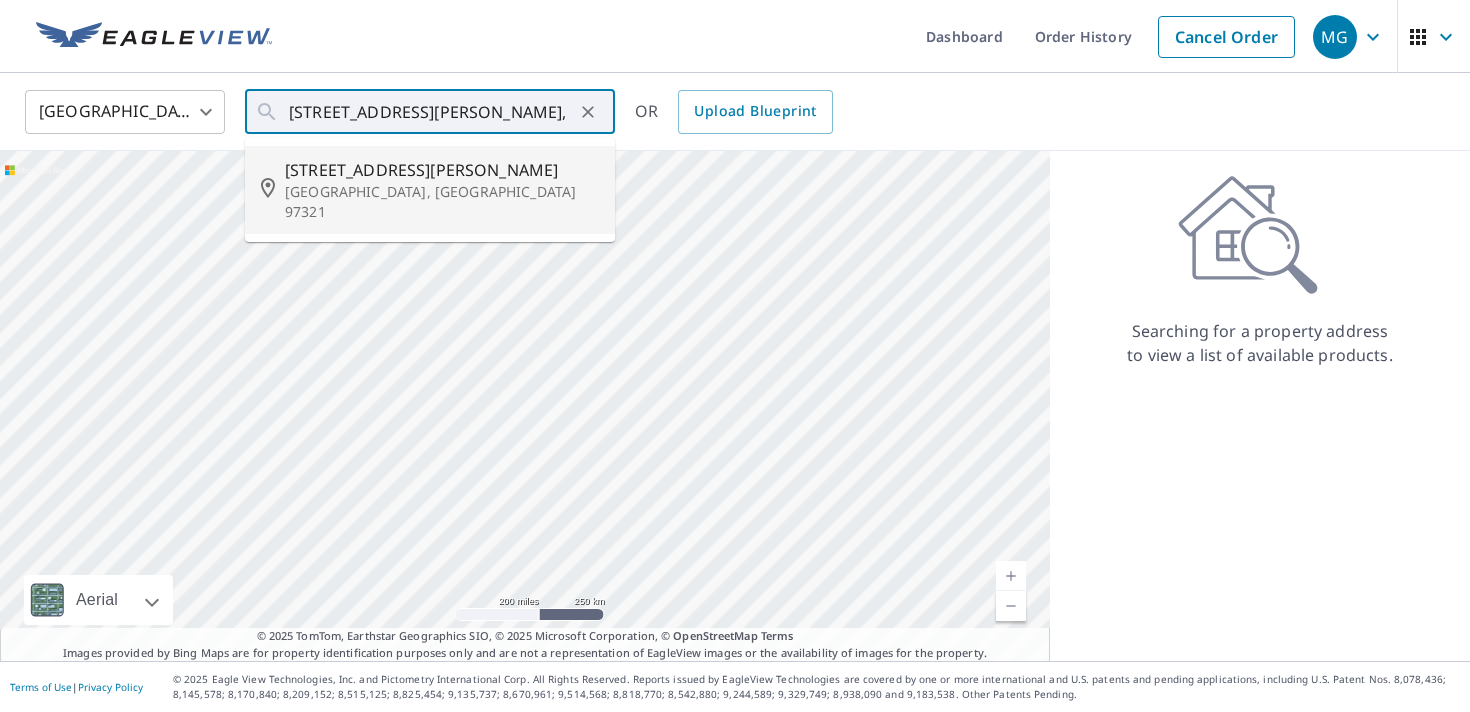 type on "[STREET_ADDRESS][PERSON_NAME]" 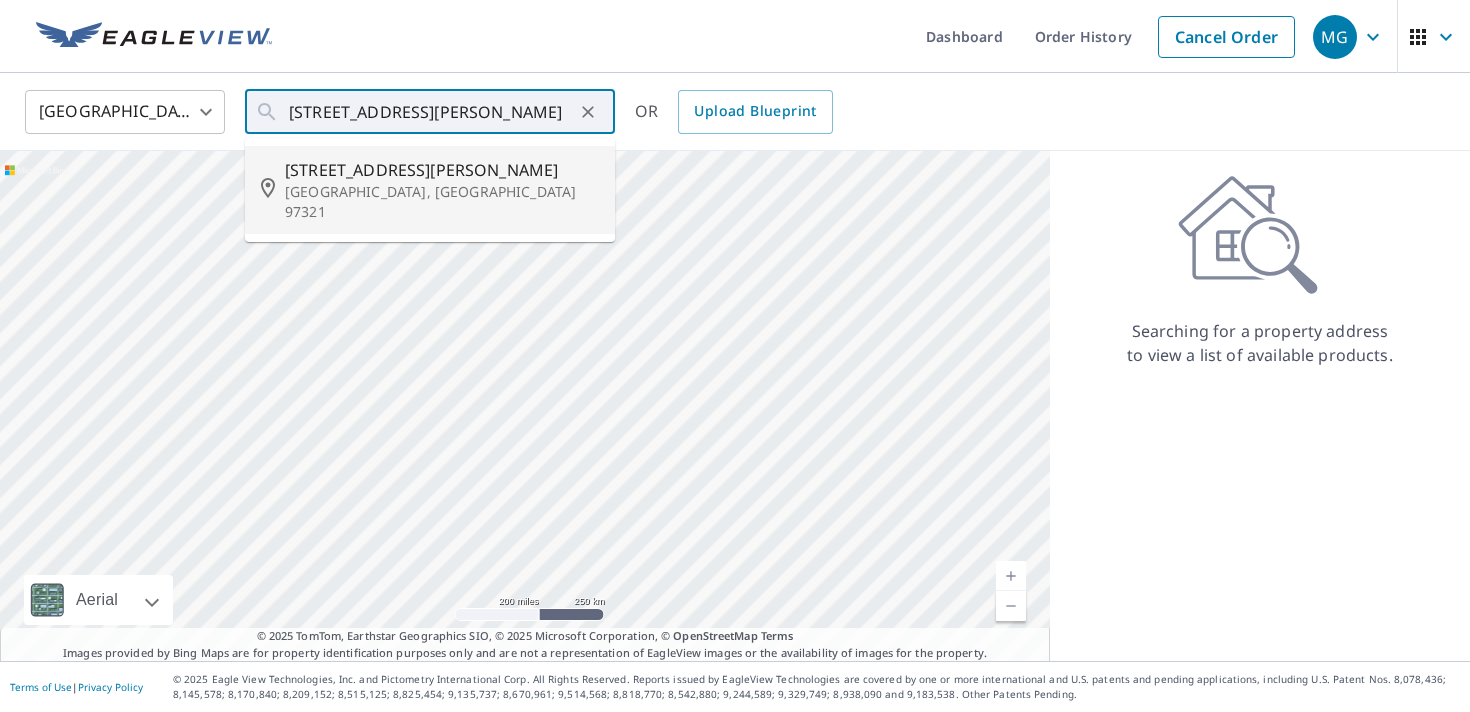 scroll, scrollTop: 0, scrollLeft: 0, axis: both 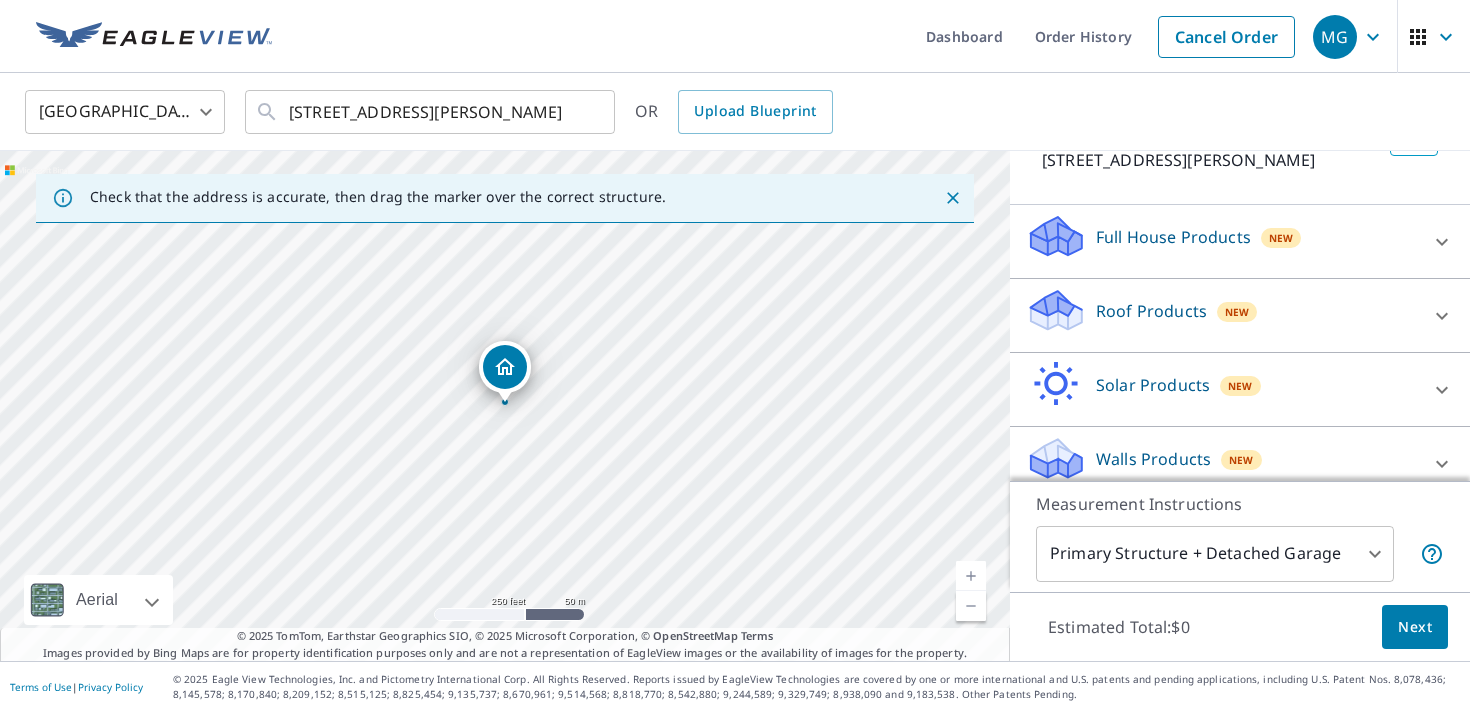 click on "Full House Products New" at bounding box center [1222, 241] 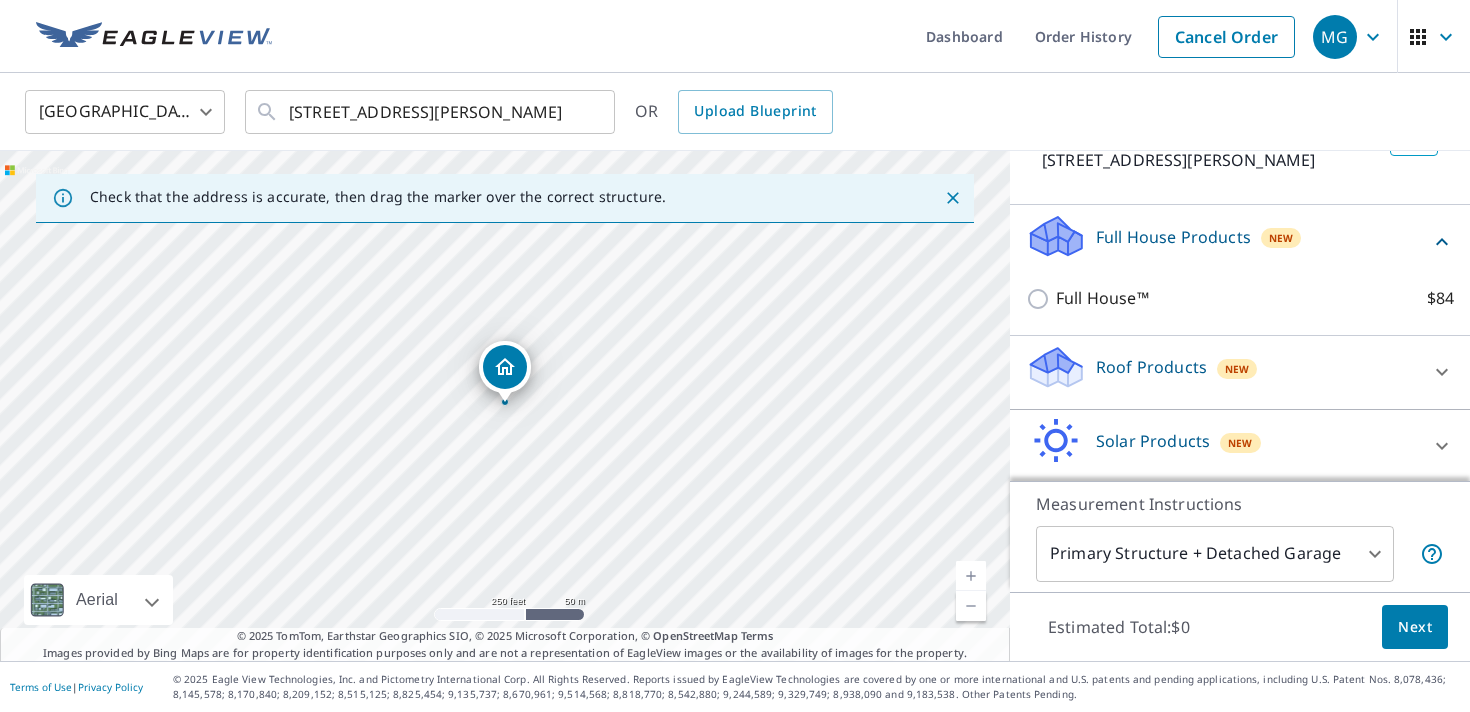 click on "Roof Products New" at bounding box center [1222, 372] 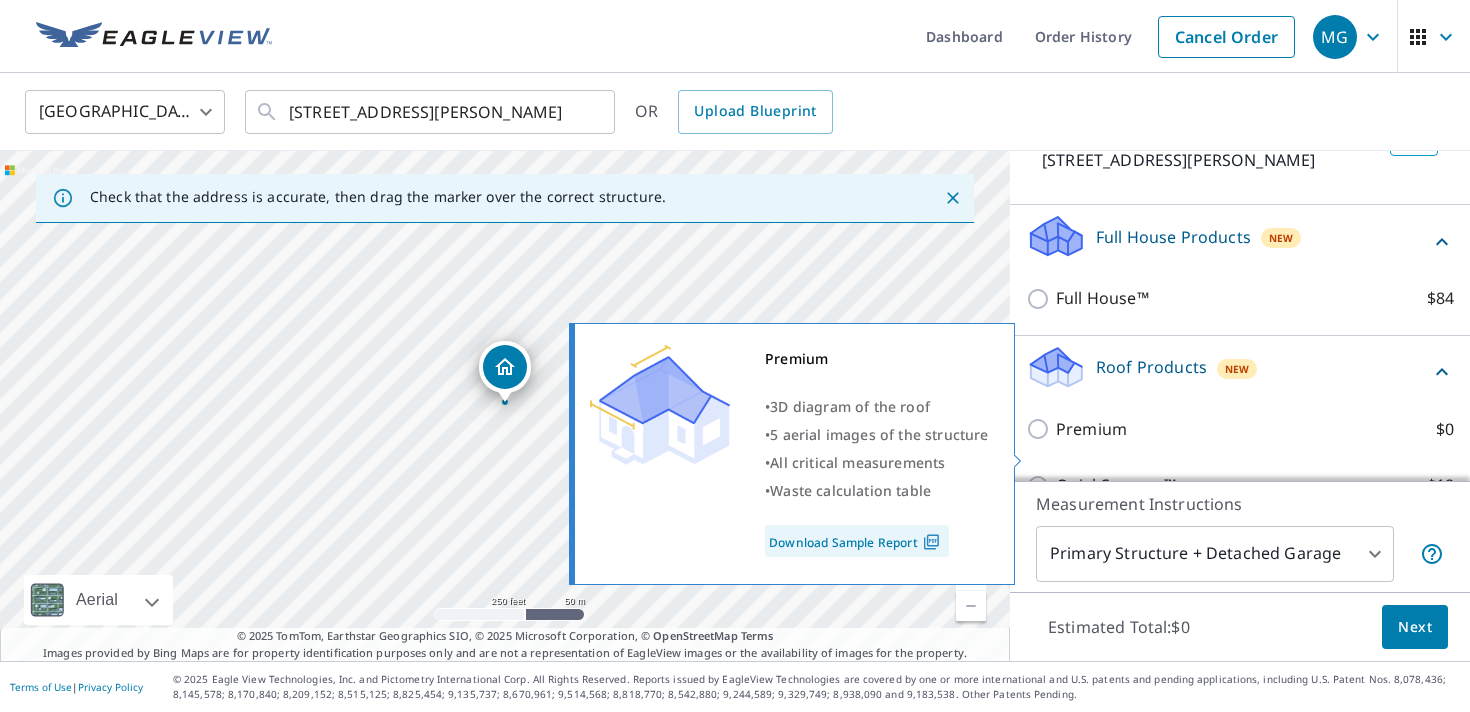 click on "Premium $0" at bounding box center [1041, 429] 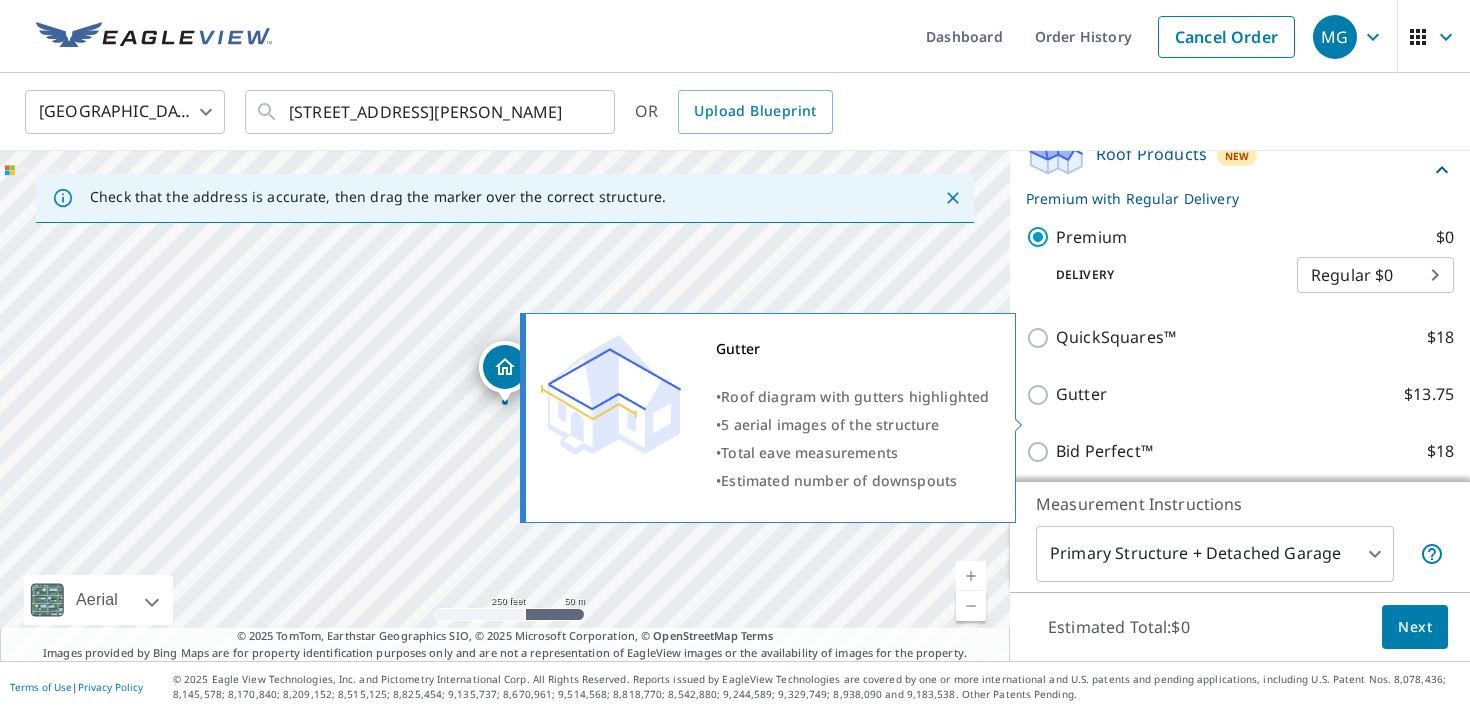 scroll, scrollTop: 368, scrollLeft: 0, axis: vertical 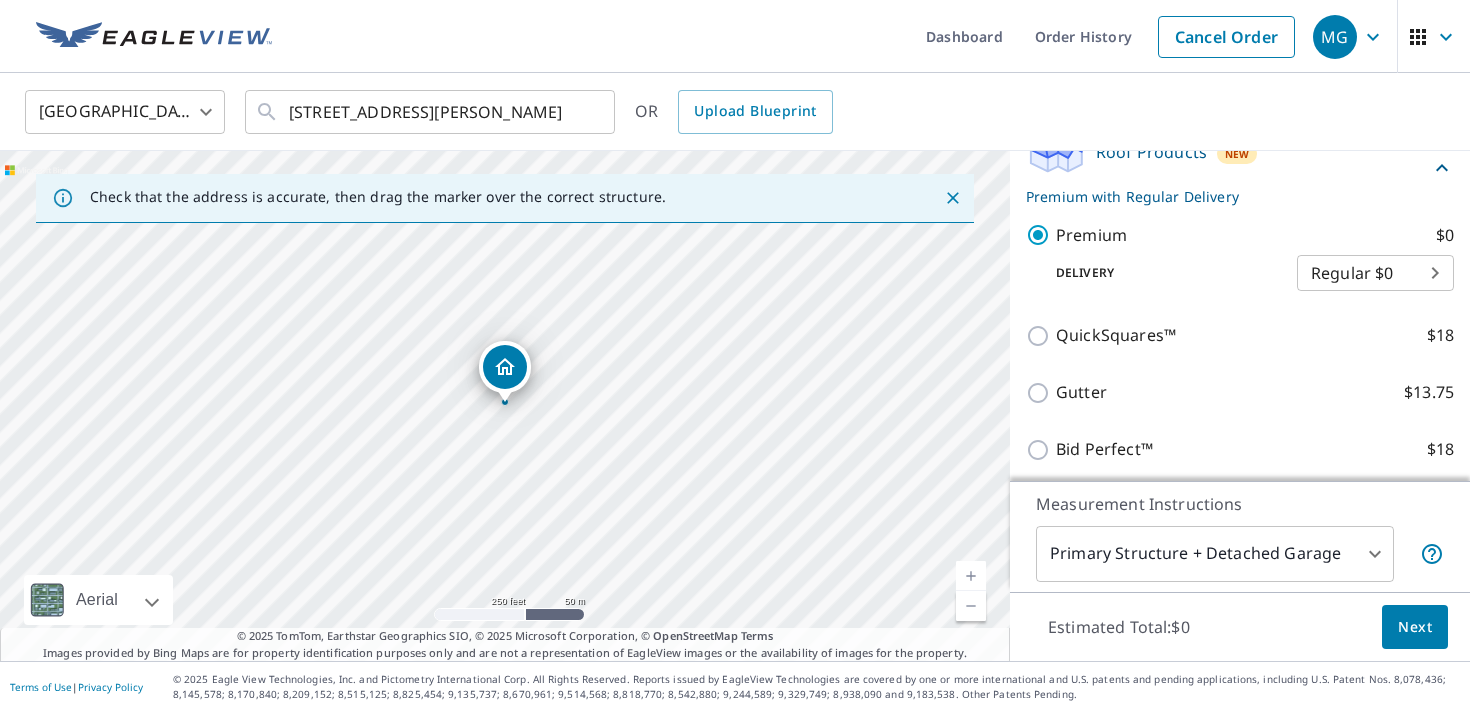 click on "Next" at bounding box center [1415, 627] 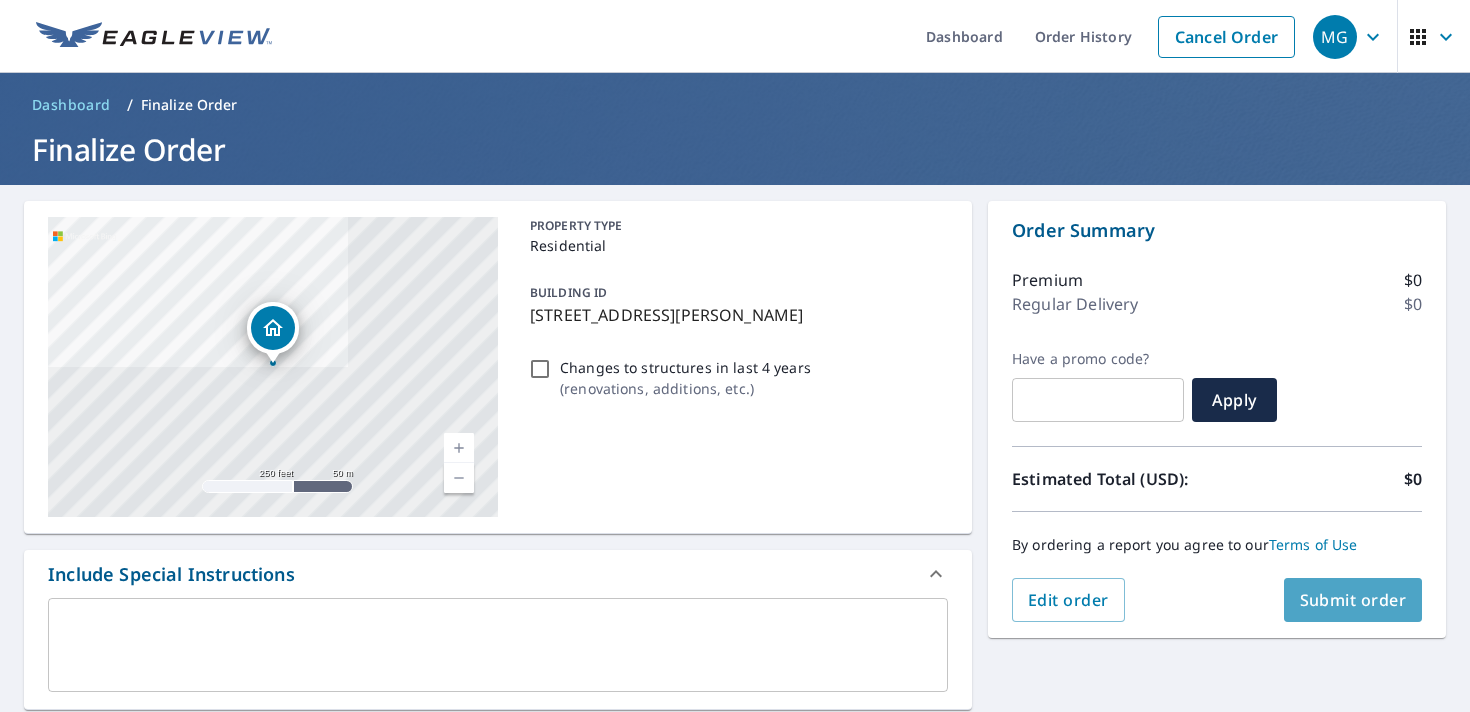 click on "Submit order" at bounding box center [1353, 600] 